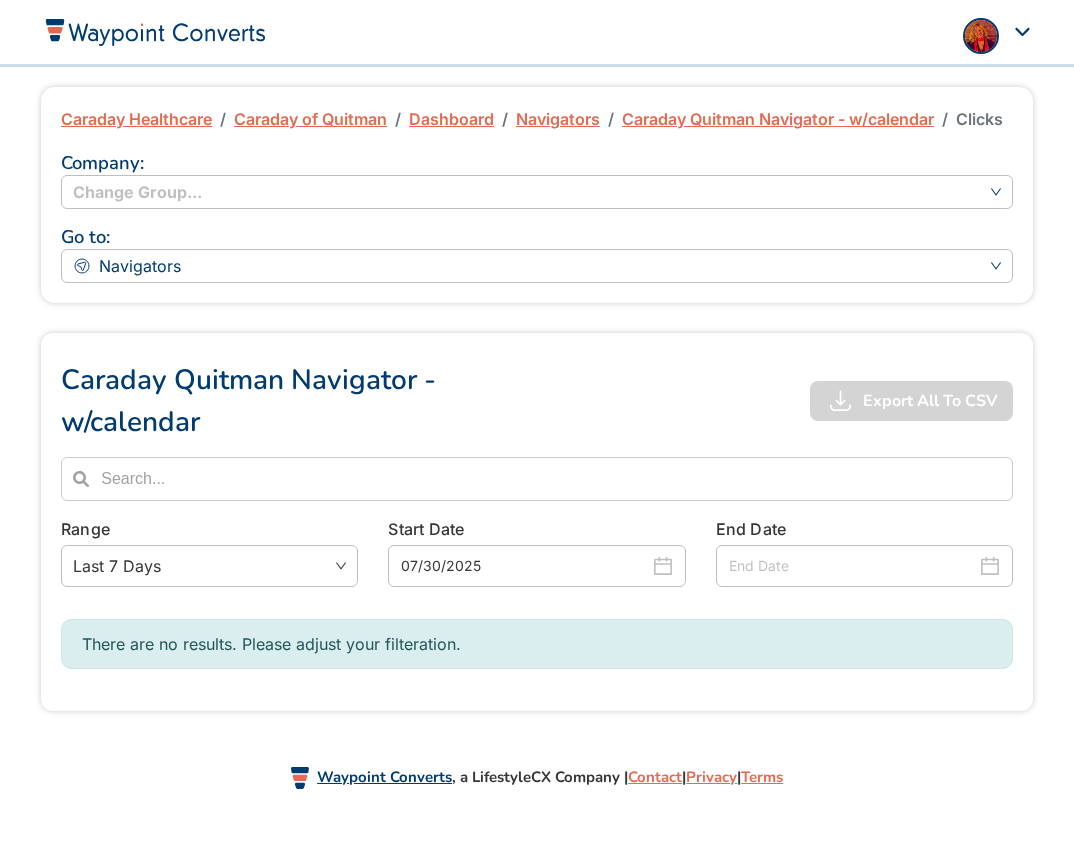 scroll, scrollTop: 0, scrollLeft: 0, axis: both 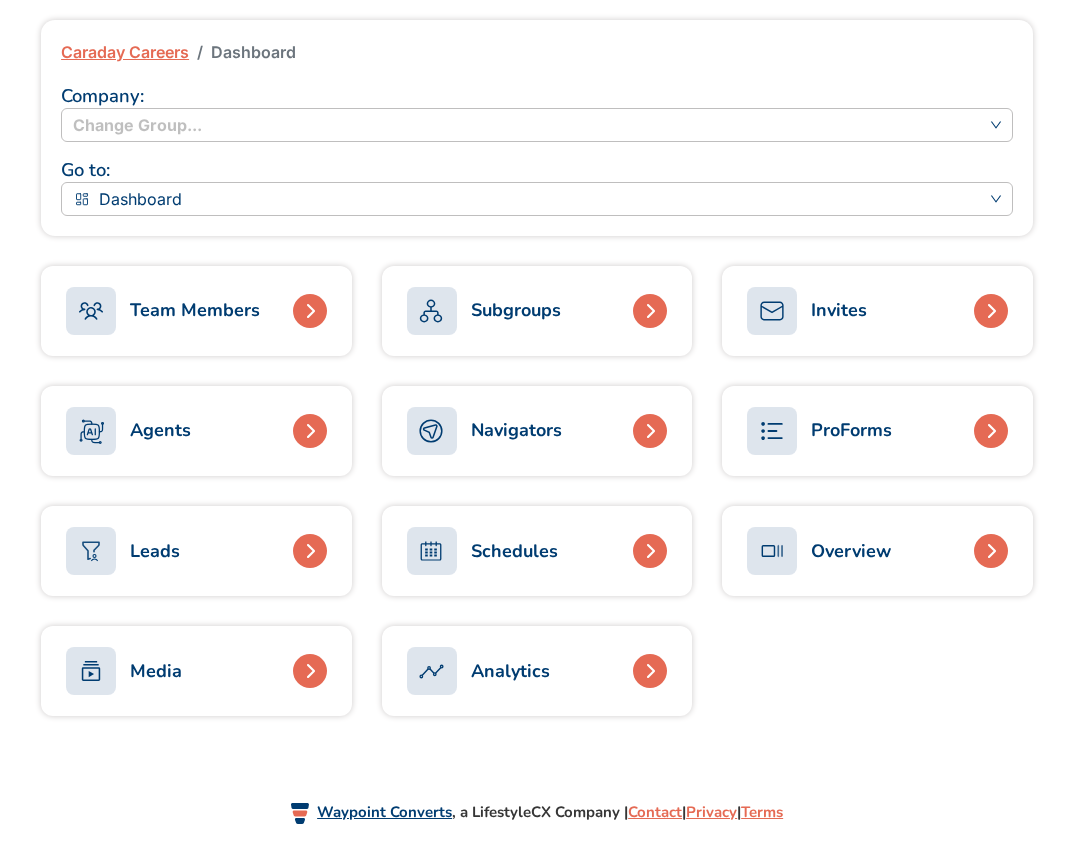 click 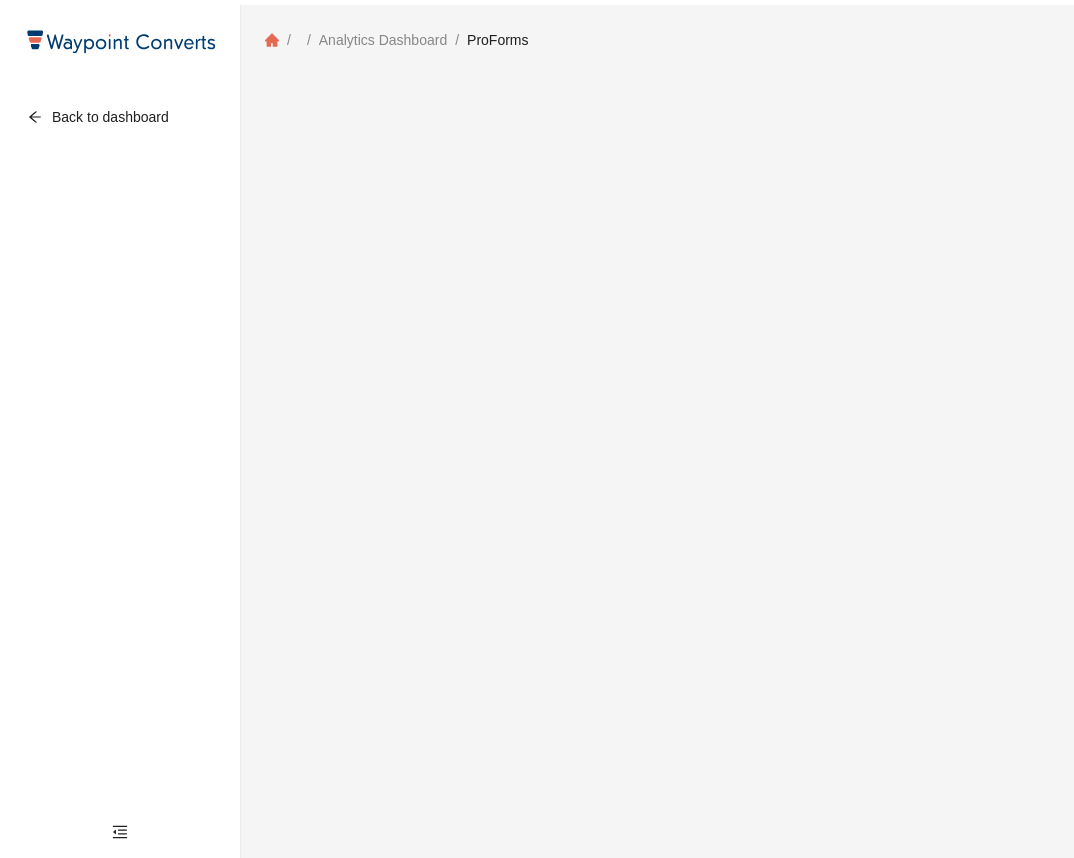 scroll, scrollTop: 0, scrollLeft: 0, axis: both 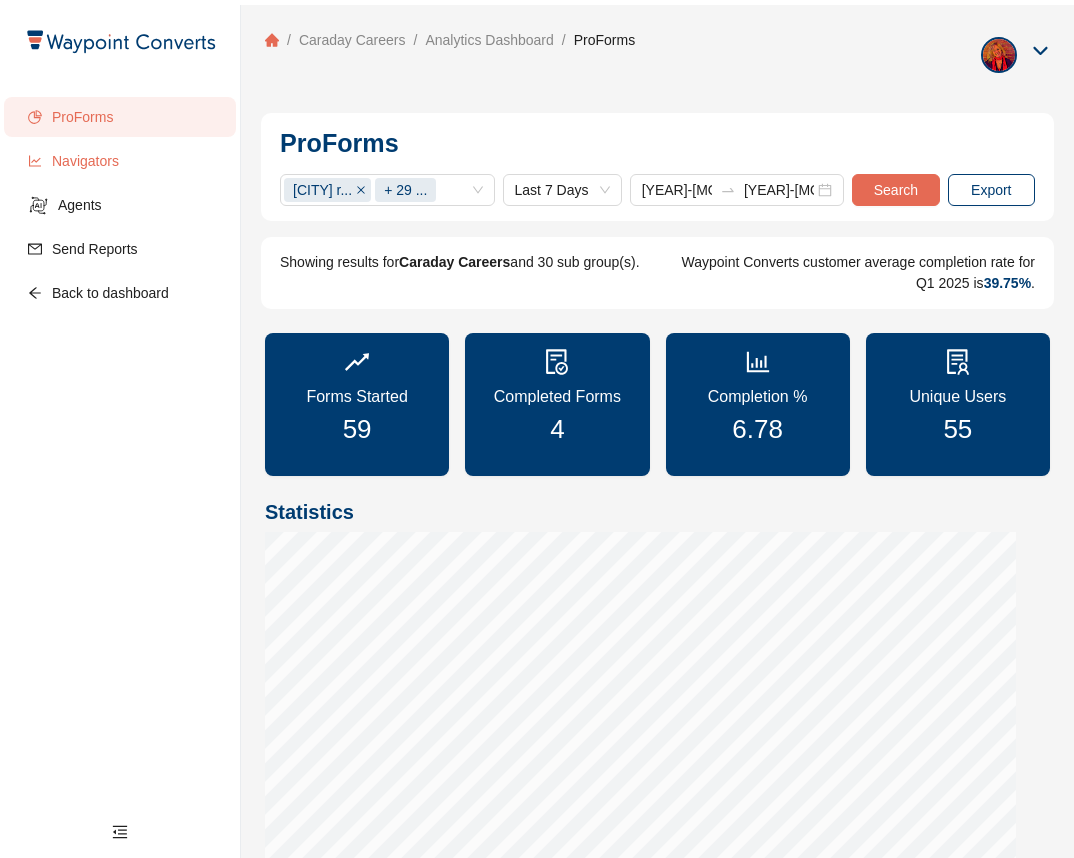 click on "Navigators" at bounding box center [136, 161] 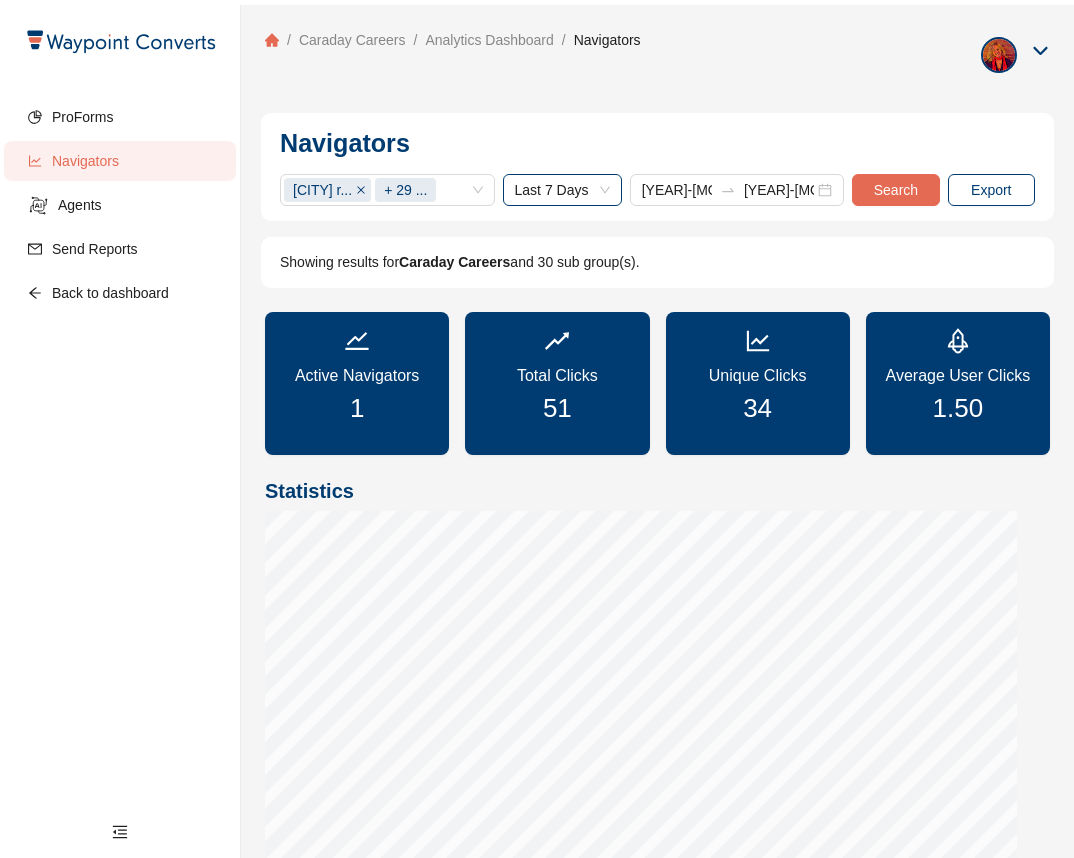 click on "Last 7 Days" at bounding box center (562, 190) 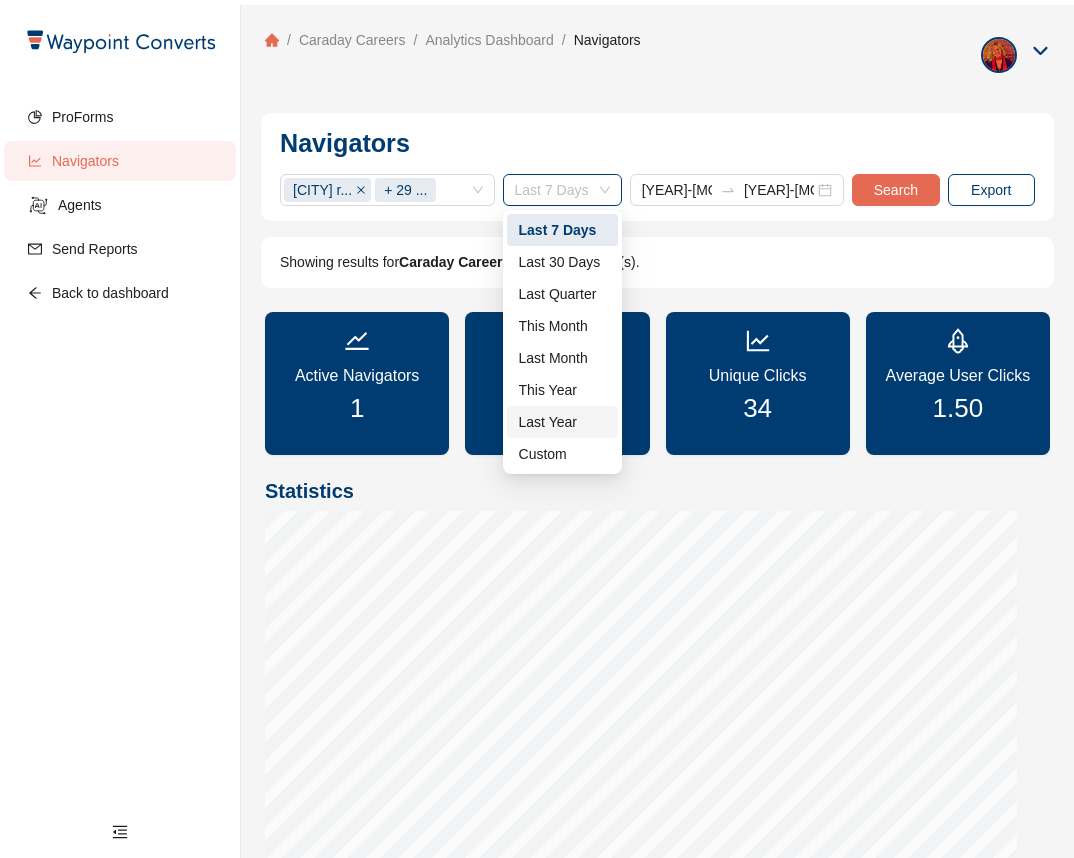 click on "Last Year" at bounding box center (562, 422) 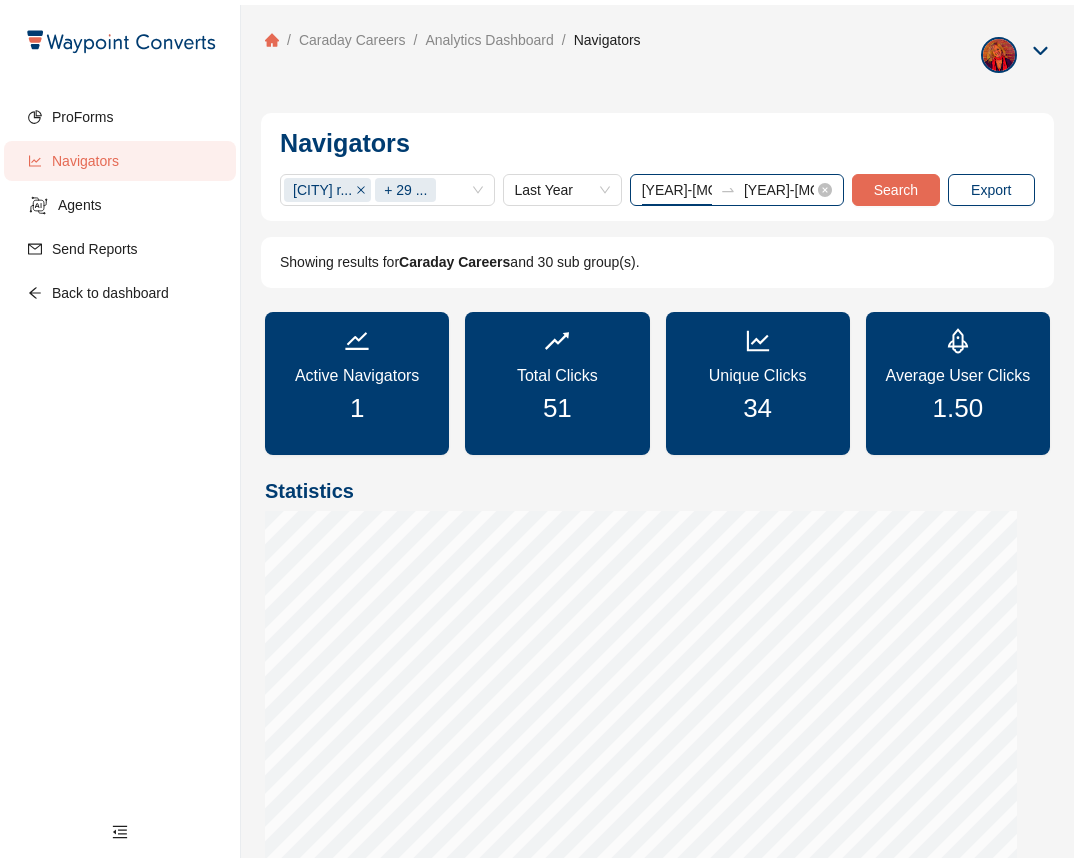 click on "2024-01-01" at bounding box center (677, 190) 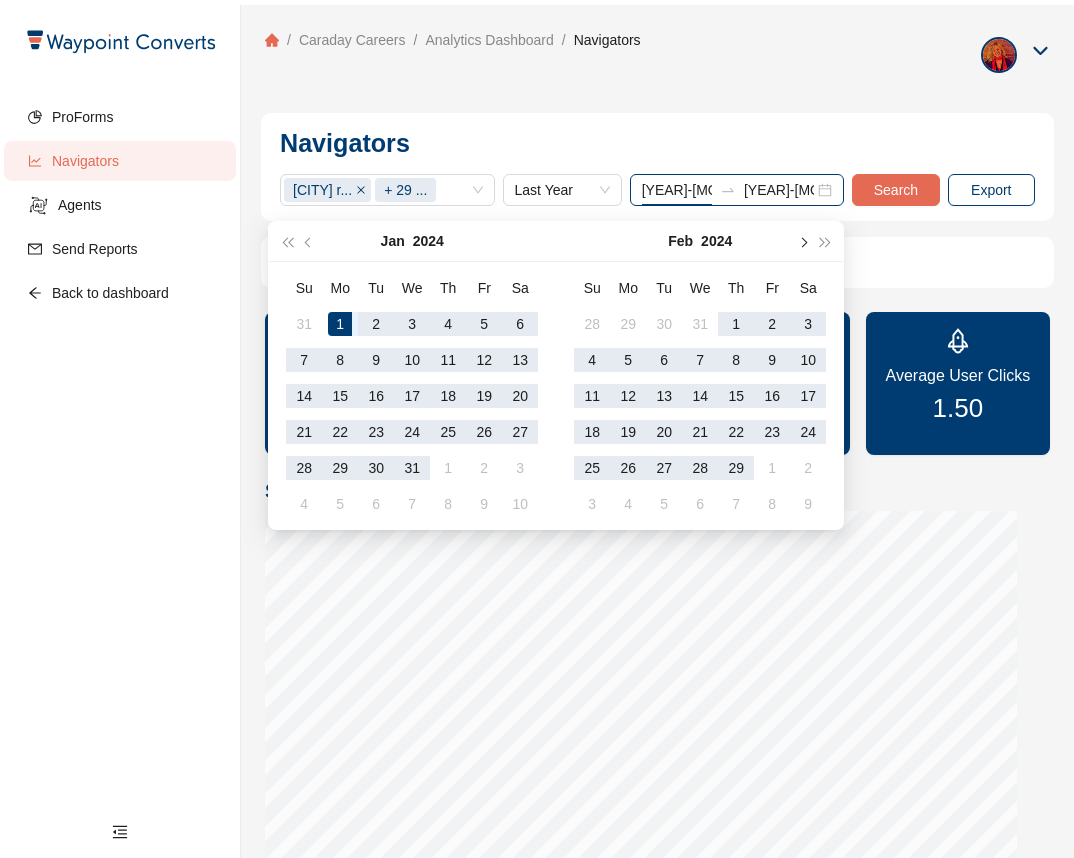 click at bounding box center [803, 242] 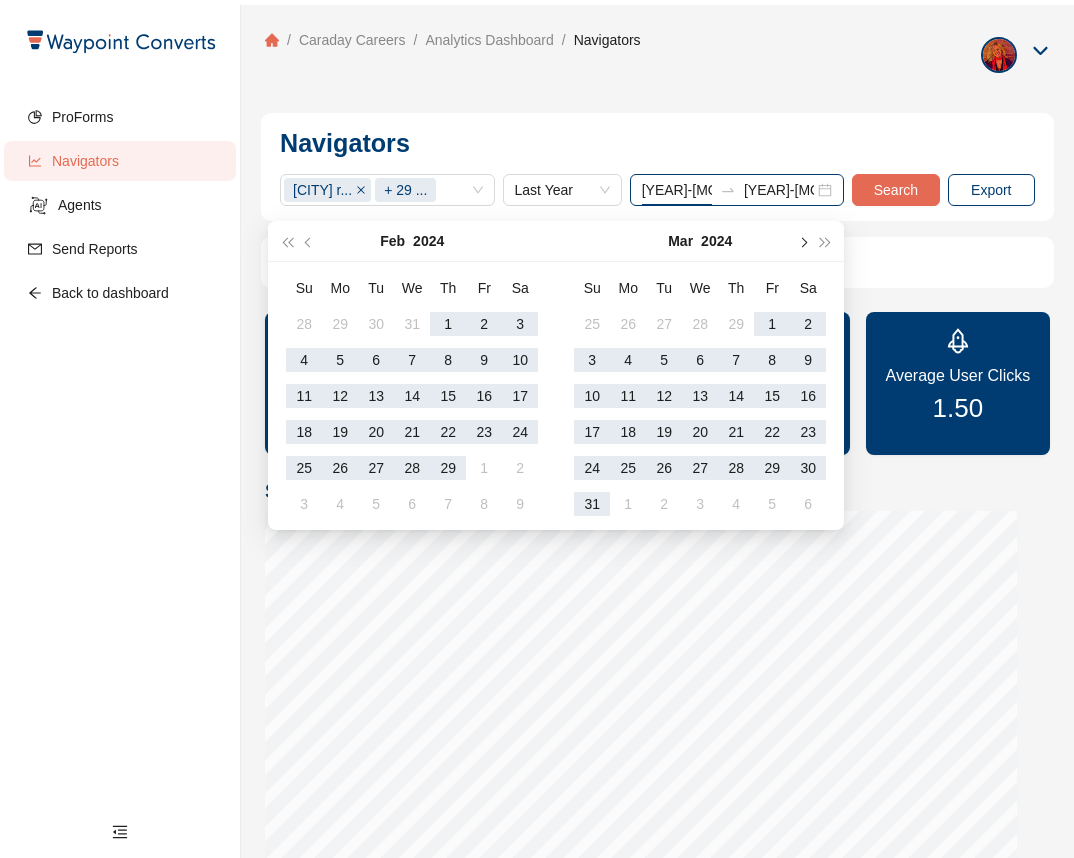 click at bounding box center [803, 242] 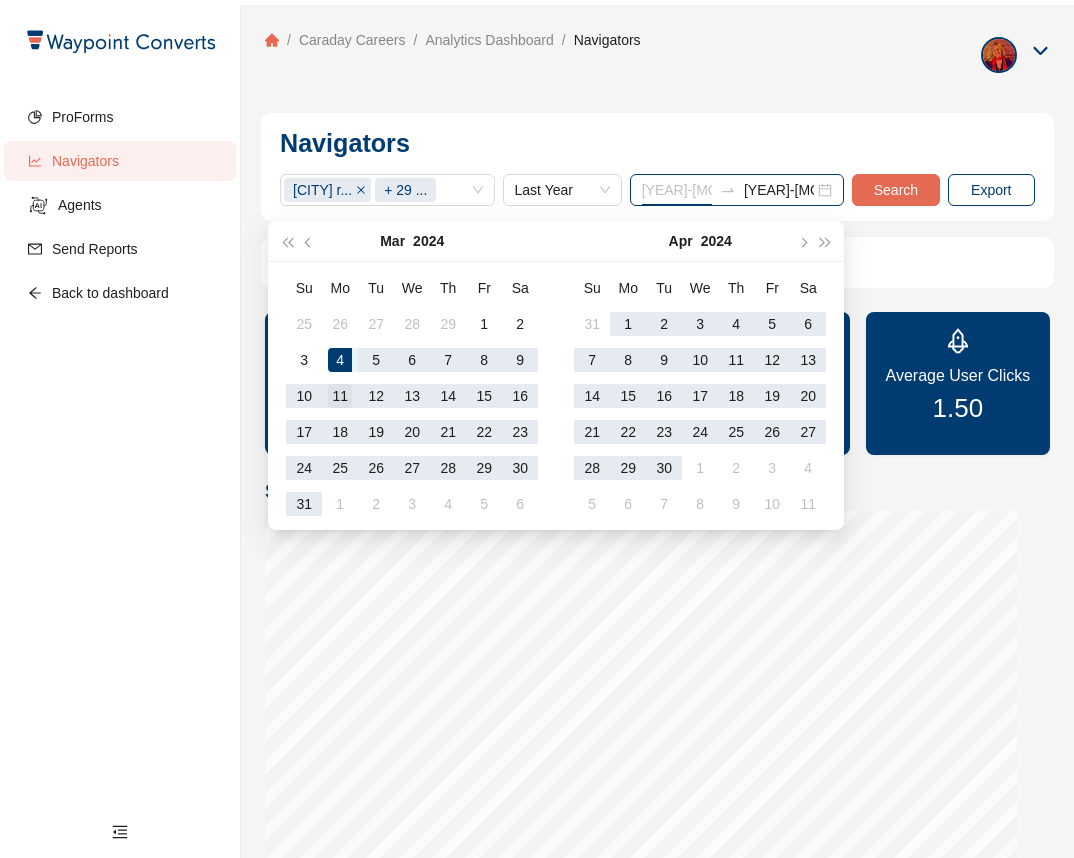 type on "2024-03-11" 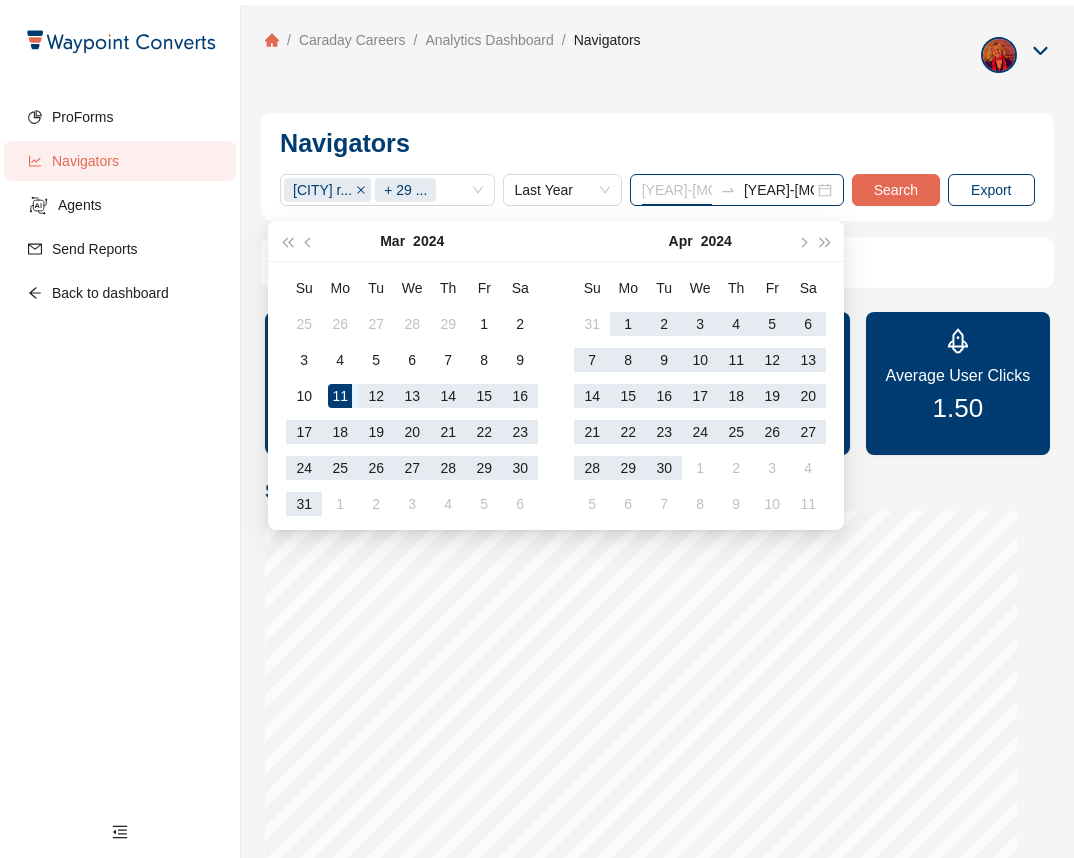click on "11" at bounding box center [340, 396] 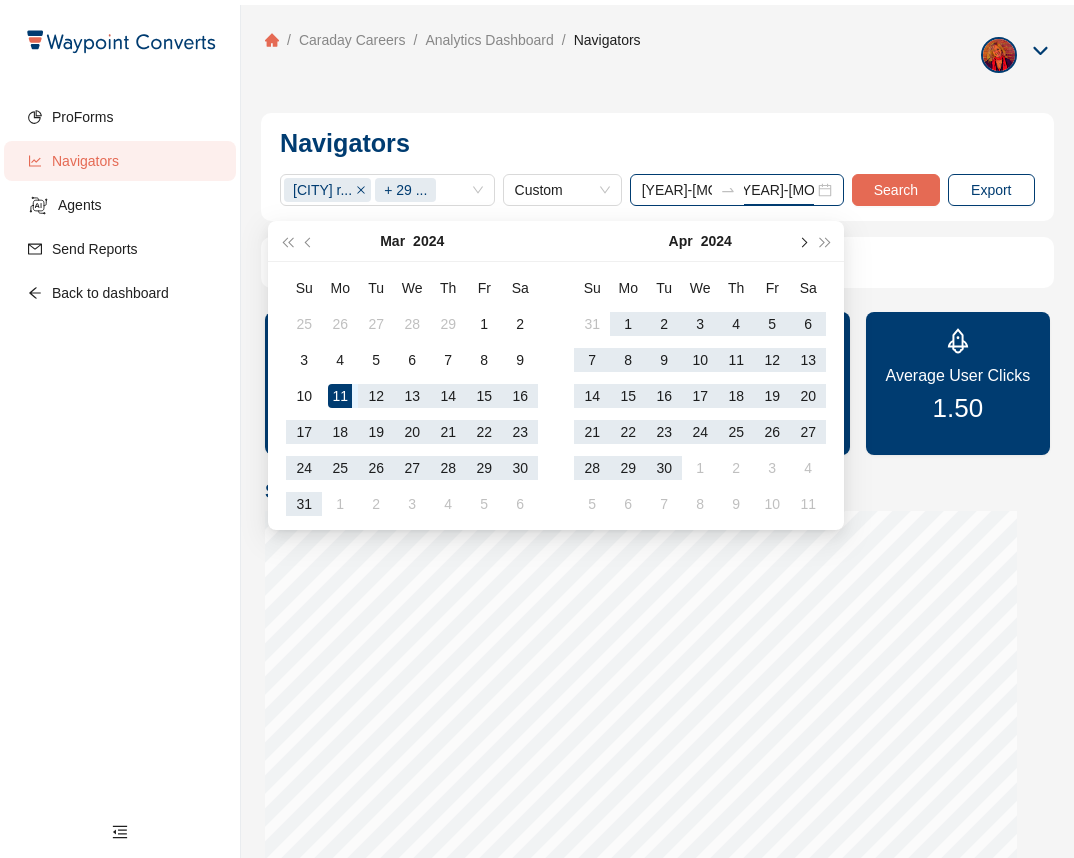 scroll, scrollTop: 0, scrollLeft: 0, axis: both 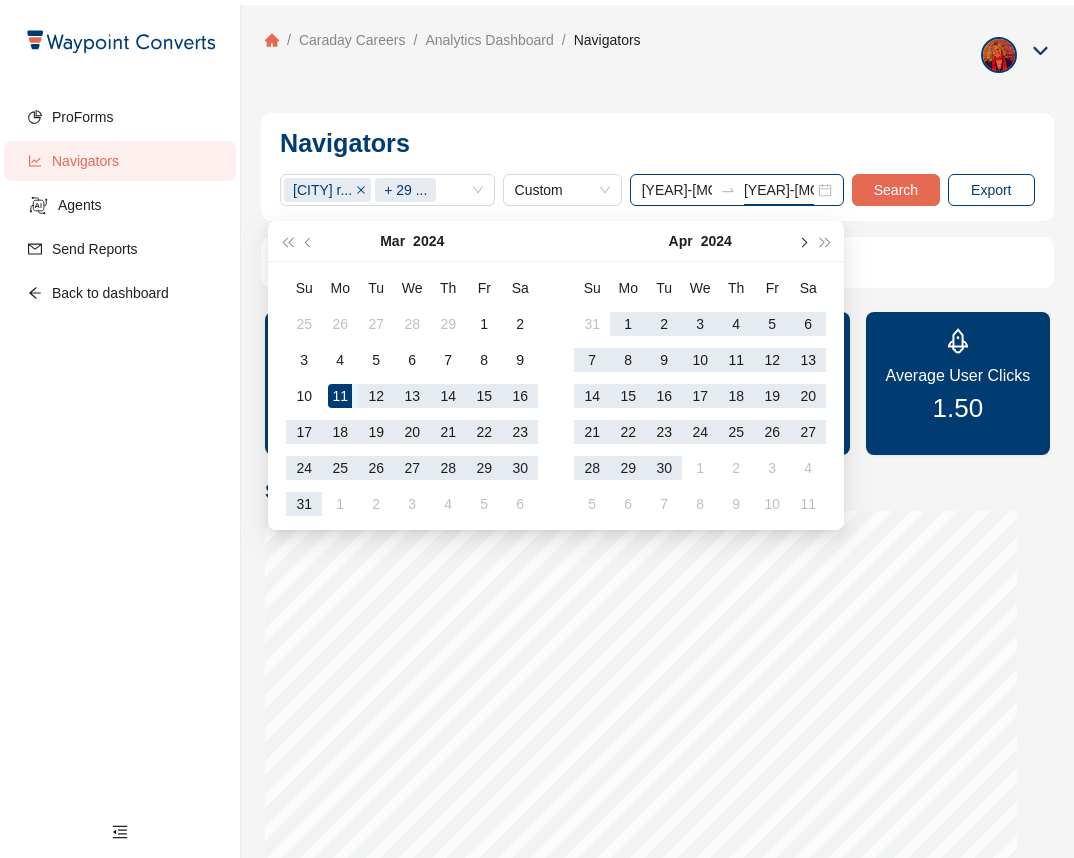 click at bounding box center [803, 242] 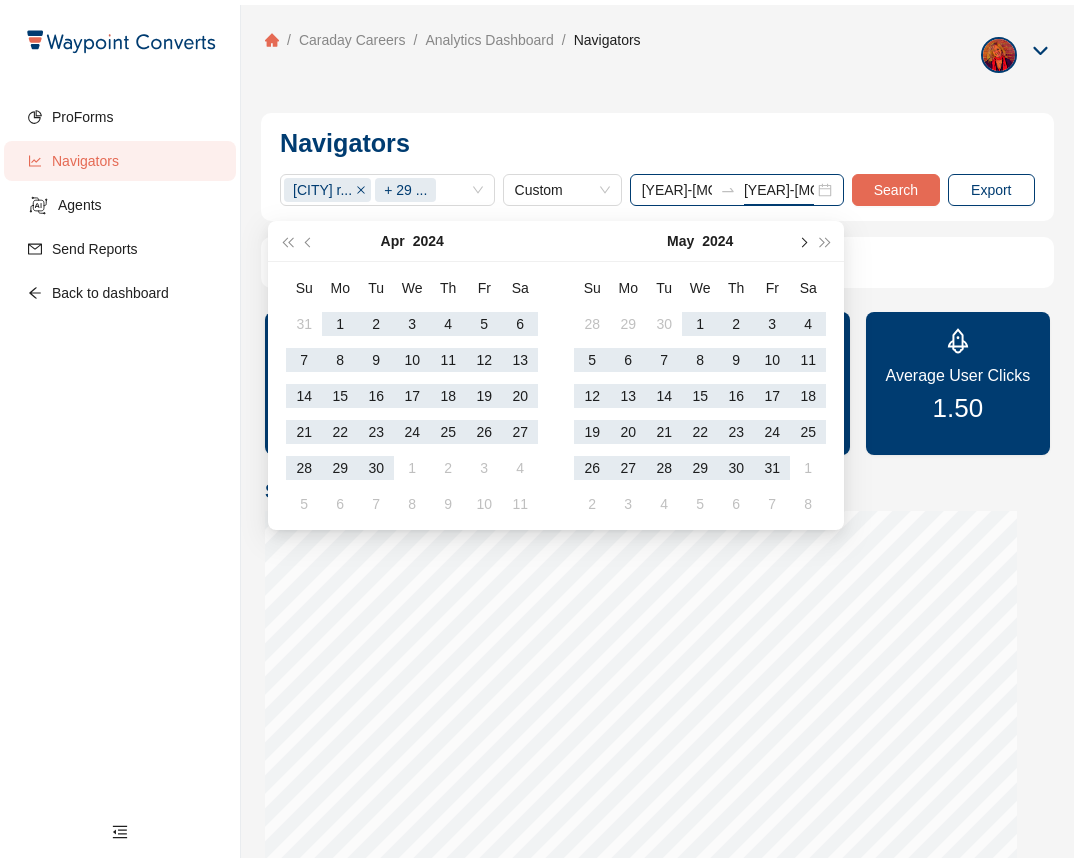 click at bounding box center (803, 242) 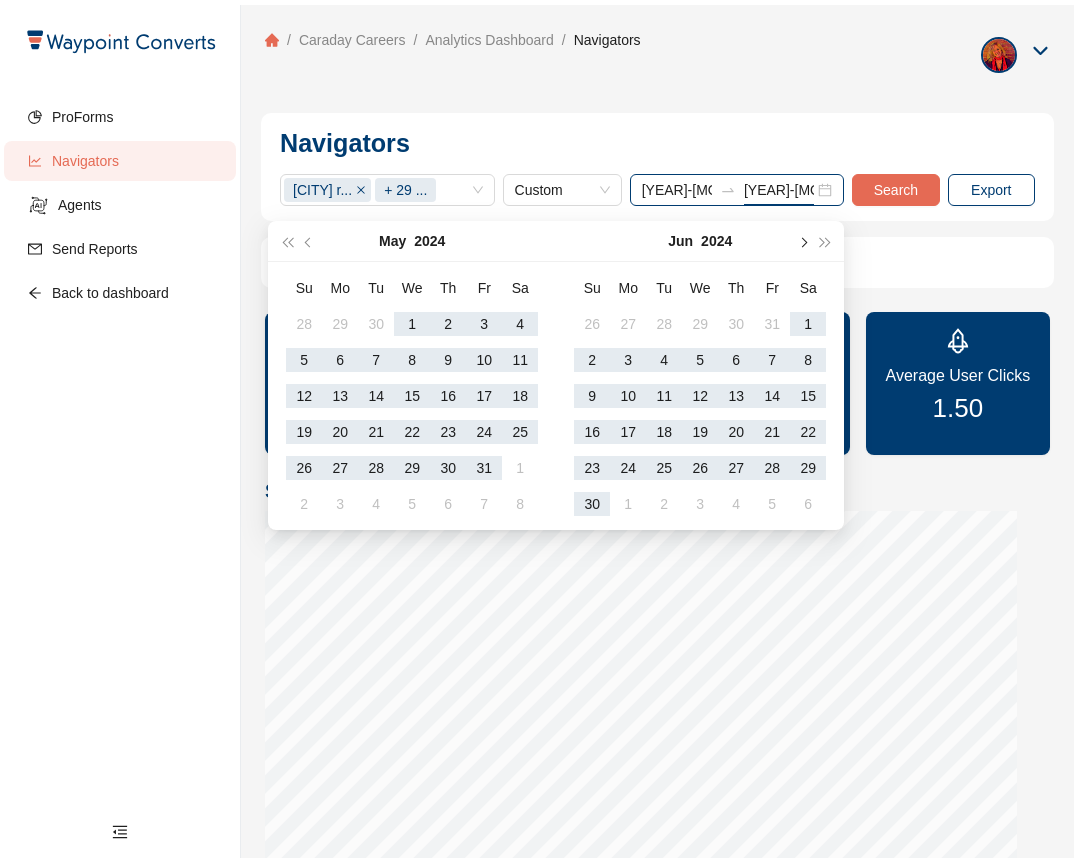click at bounding box center [803, 242] 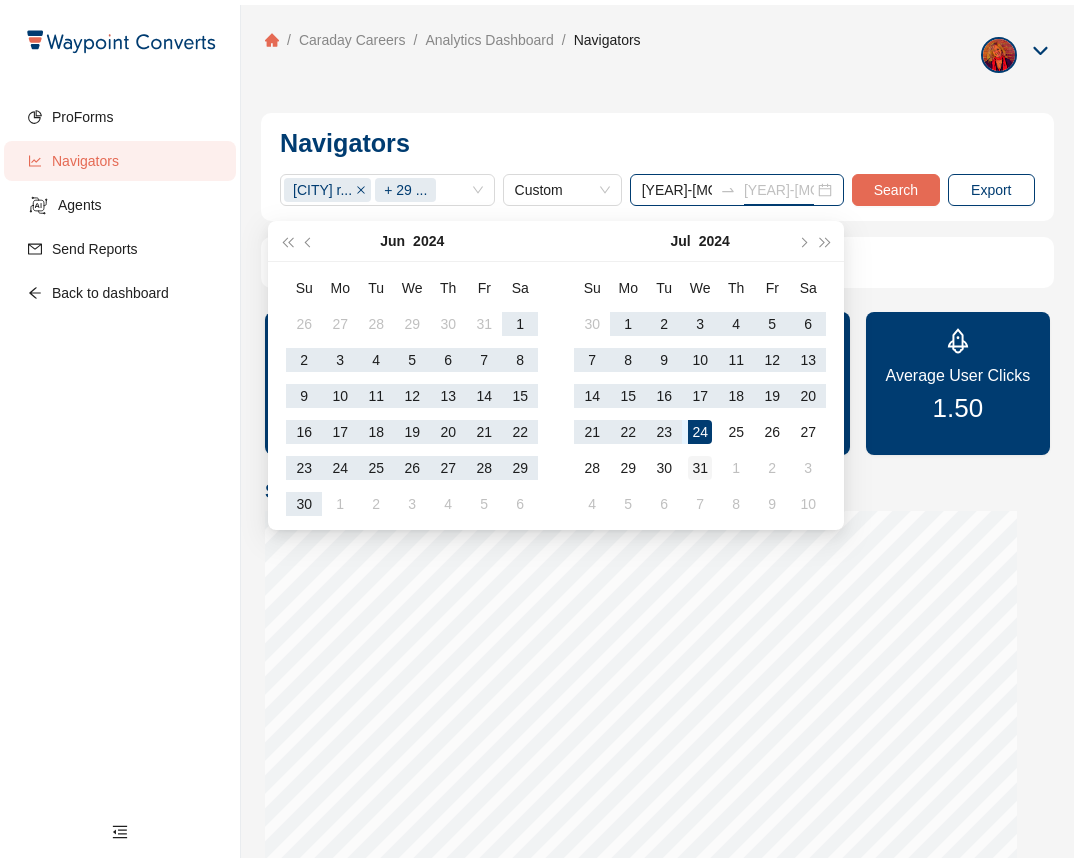 type on "2024-07-31" 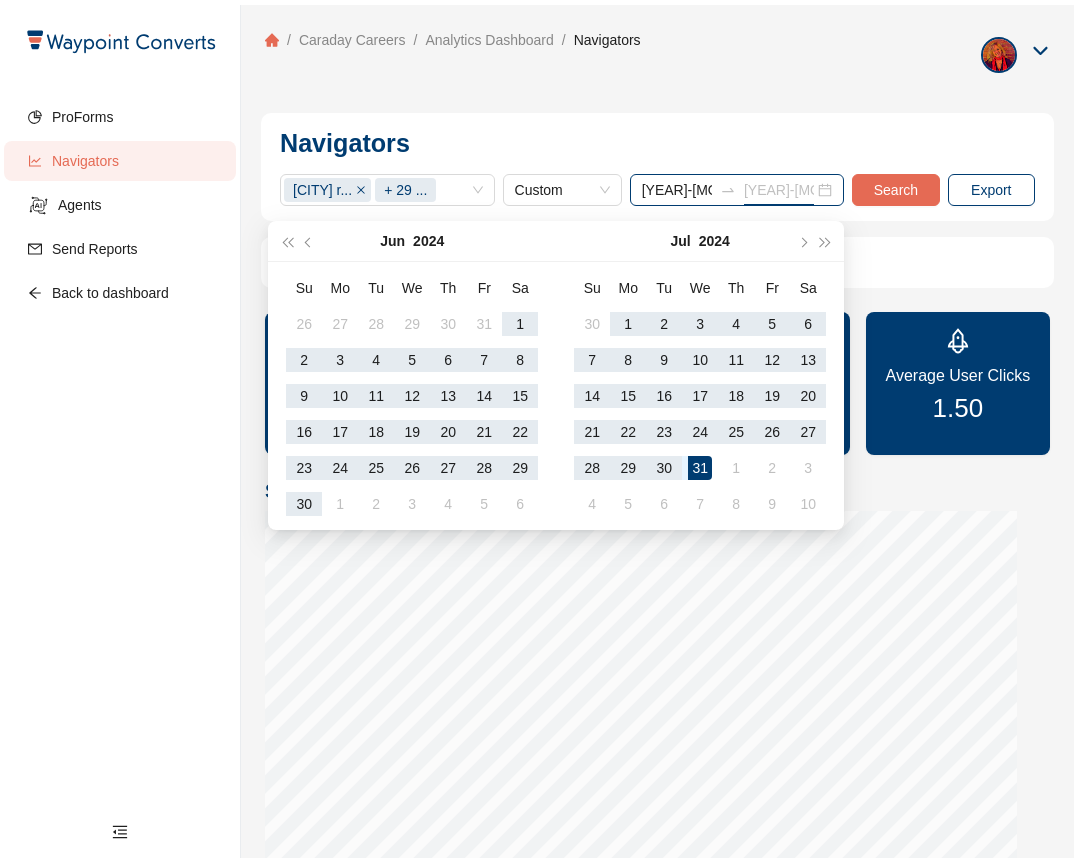 click on "31" at bounding box center (700, 468) 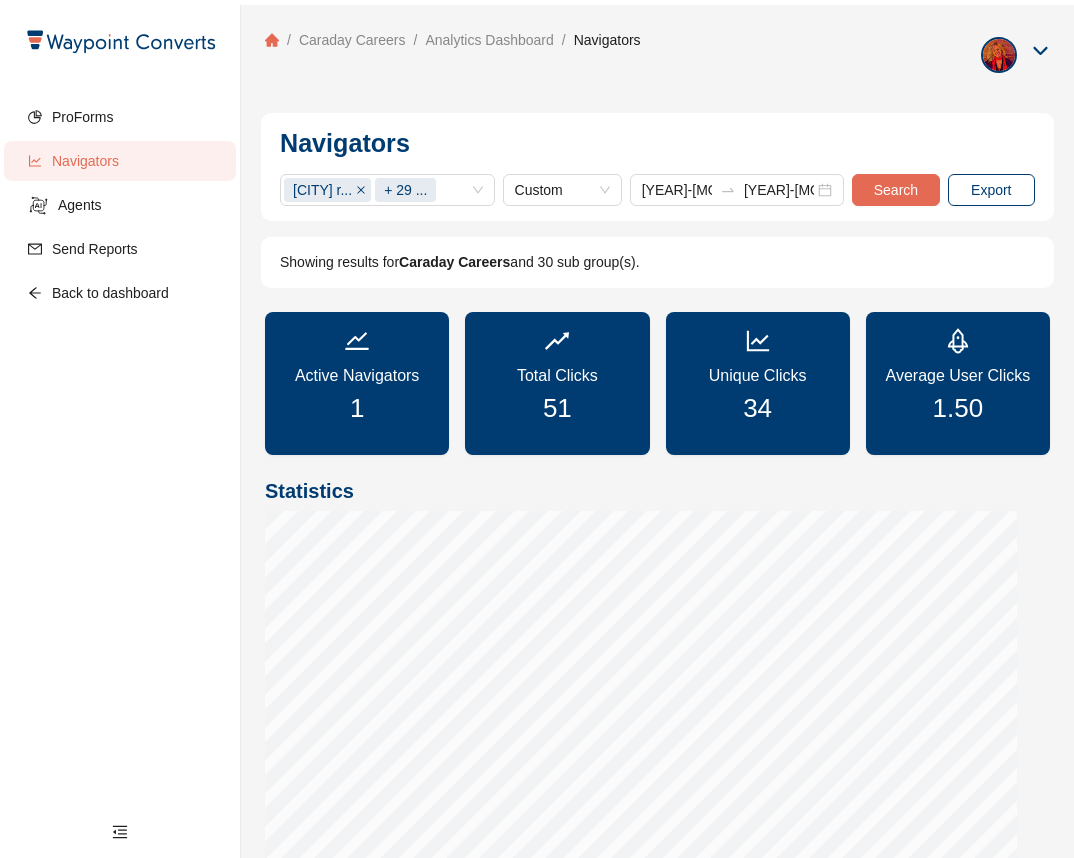 click on "Search" at bounding box center (896, 190) 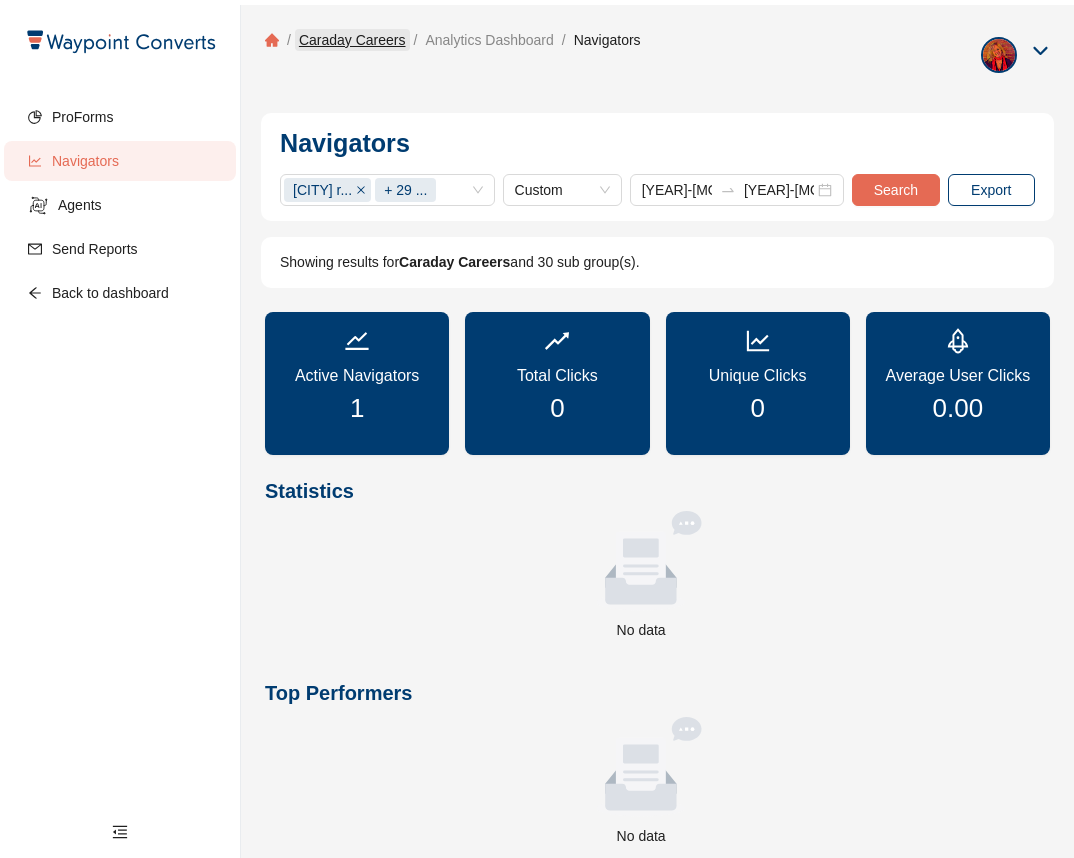 click on "Caraday Careers" at bounding box center [352, 40] 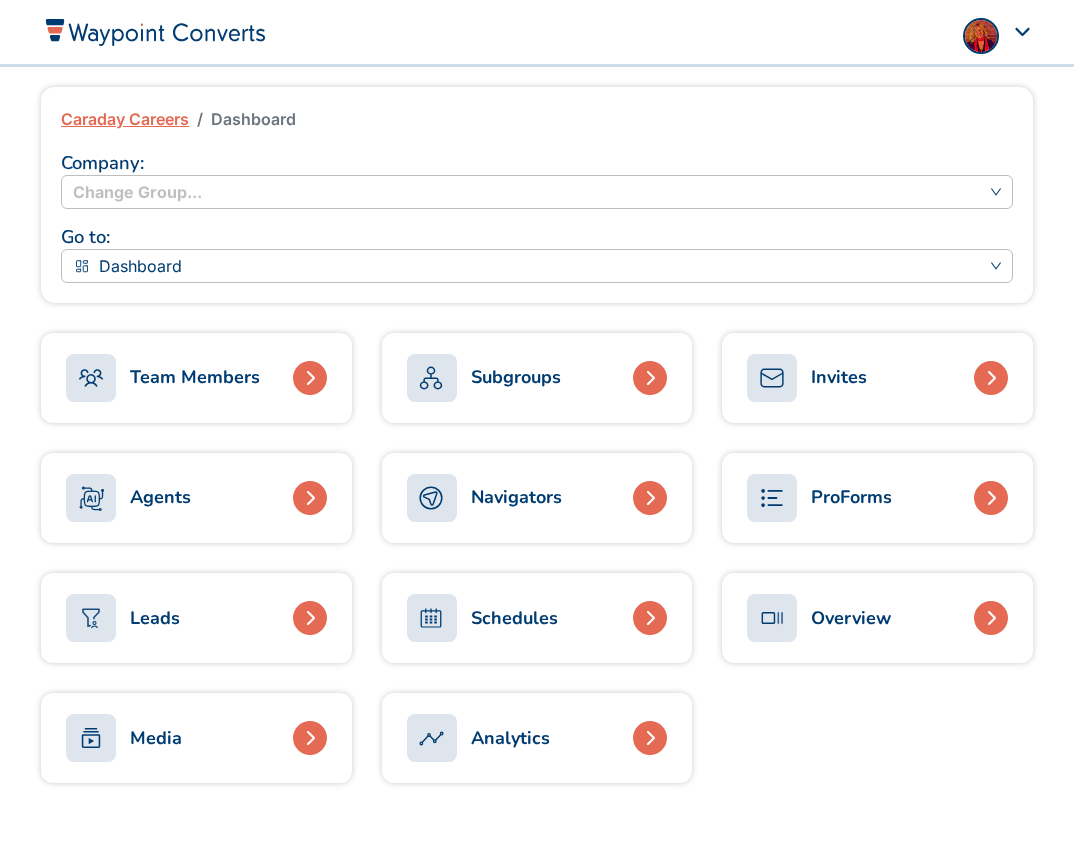scroll, scrollTop: 0, scrollLeft: 0, axis: both 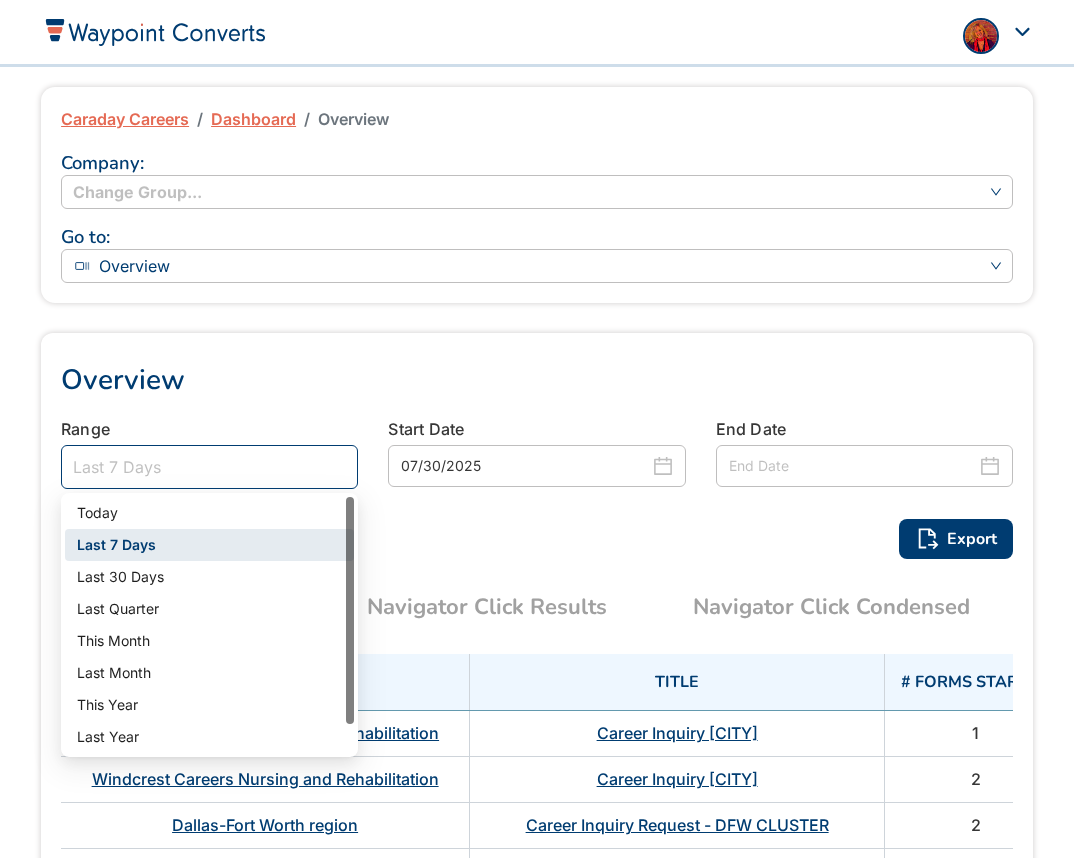 click on "Last 7 Days" at bounding box center (209, 467) 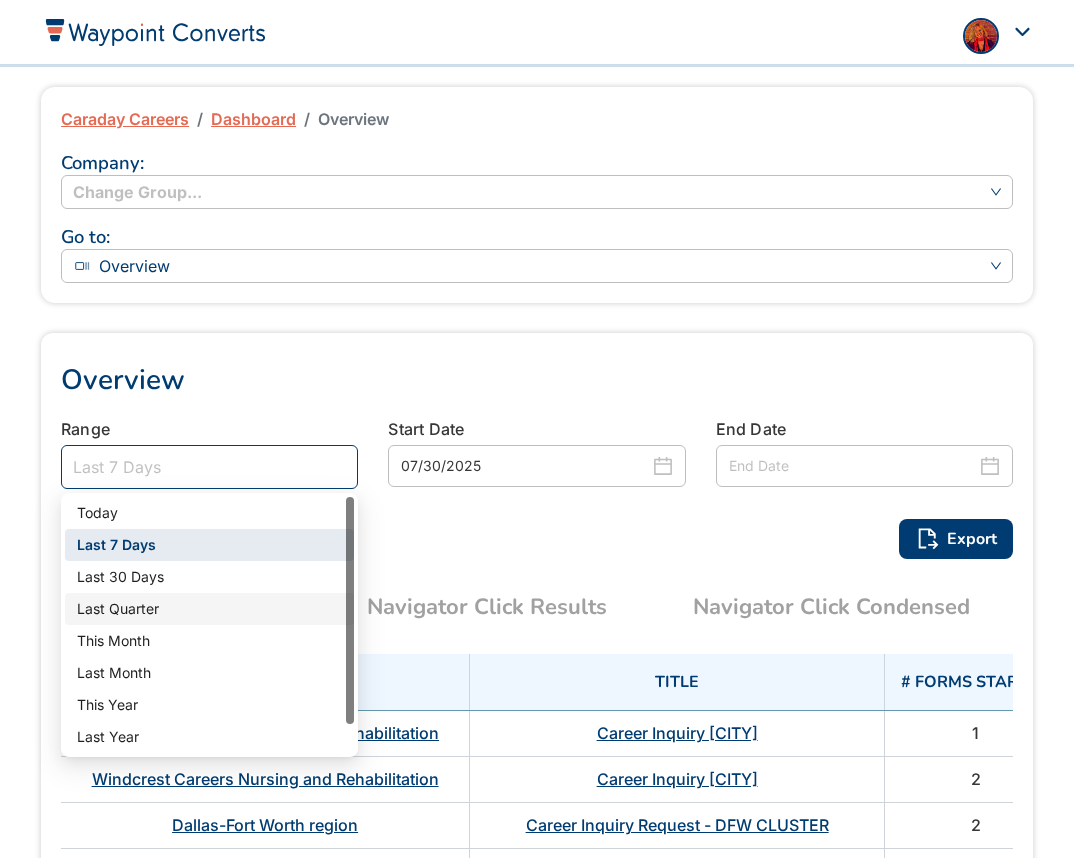 scroll, scrollTop: 32, scrollLeft: 0, axis: vertical 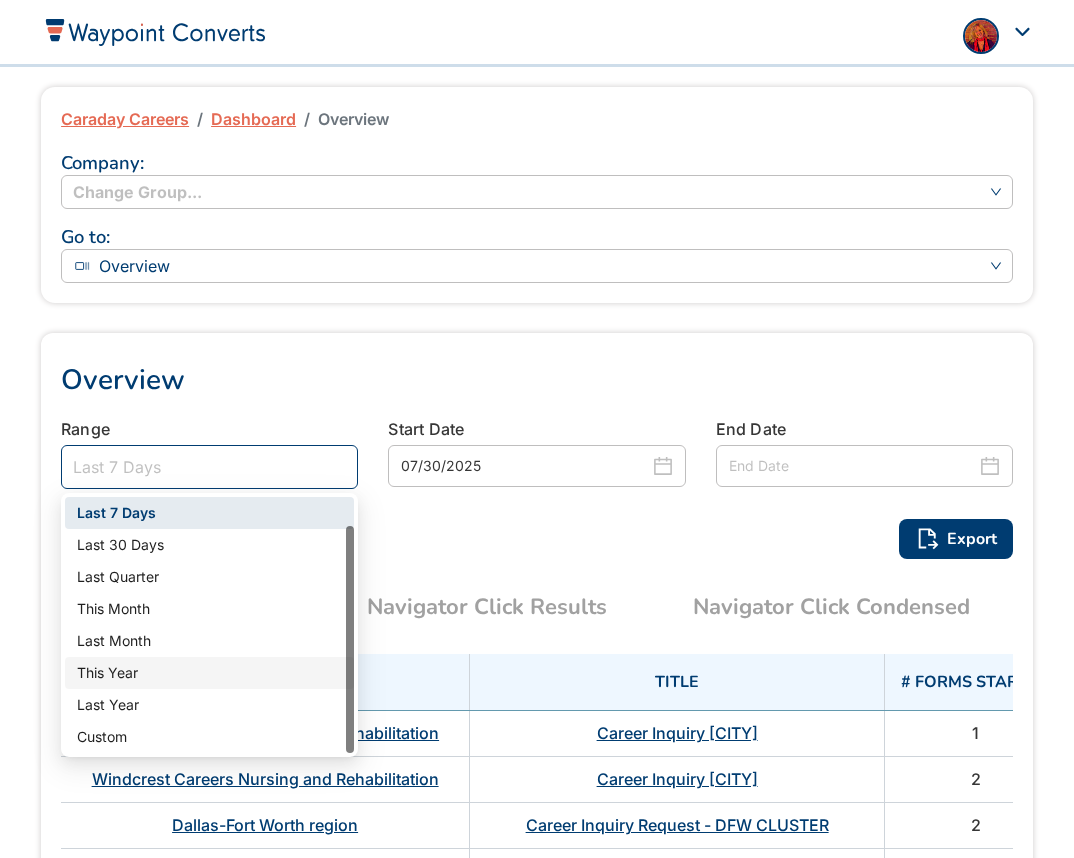 click on "This Year" at bounding box center [209, 673] 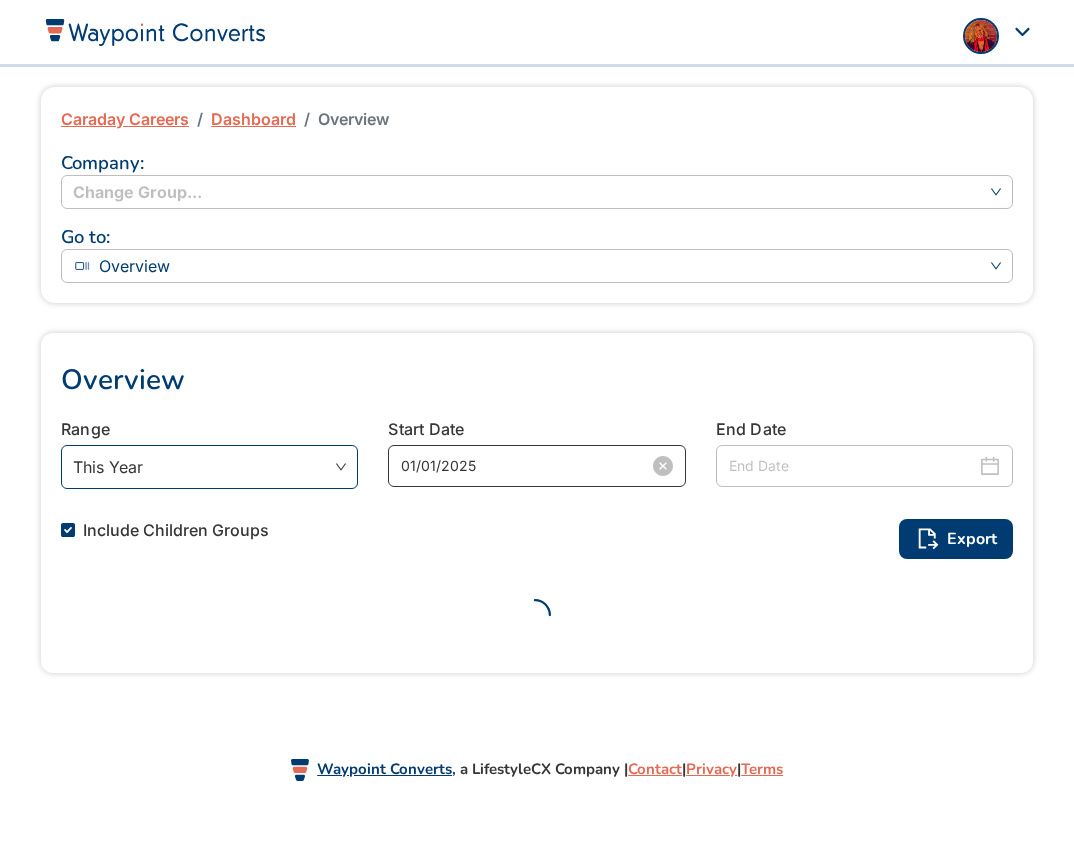 click on "01/01/2025" at bounding box center [524, 466] 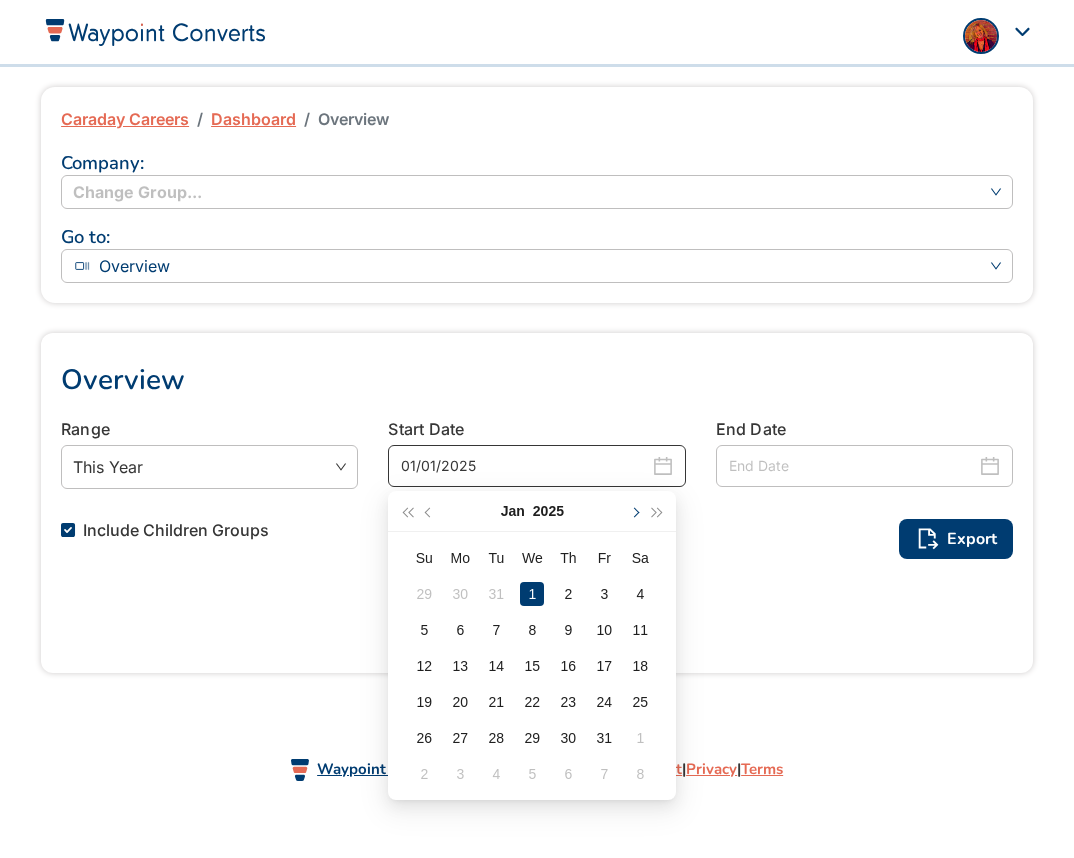 click at bounding box center (635, 511) 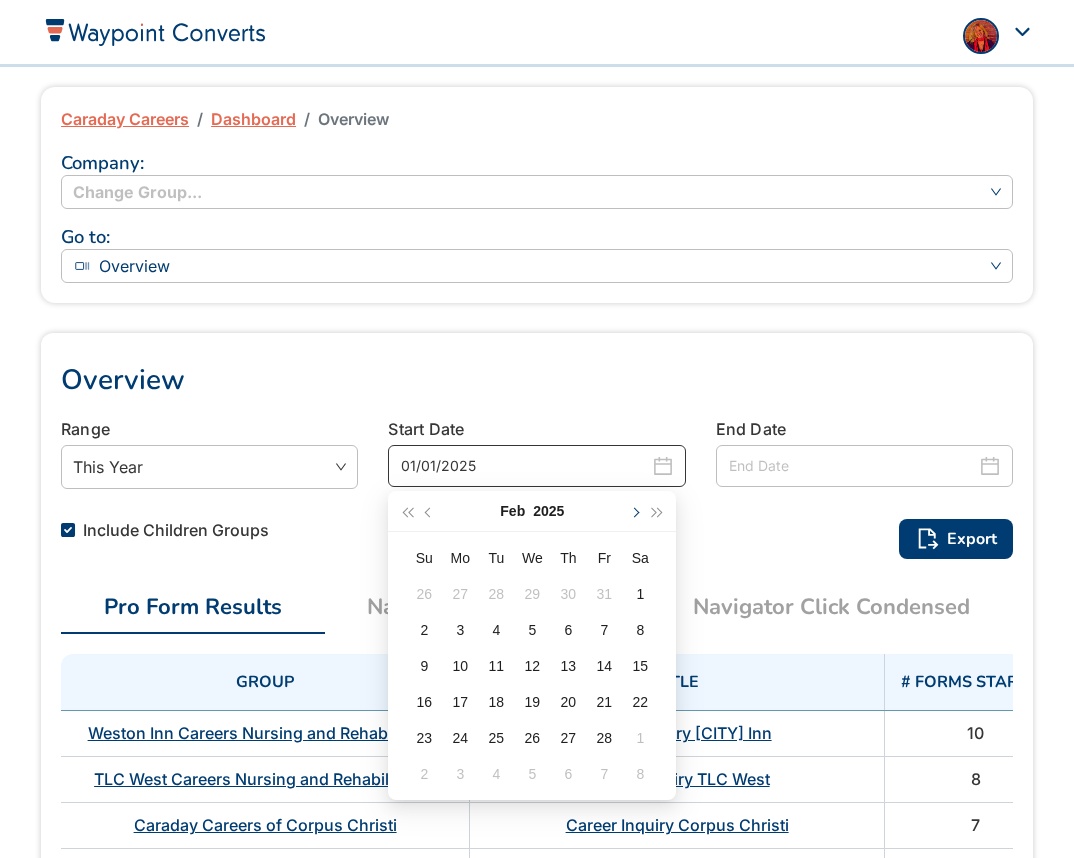 click at bounding box center (635, 512) 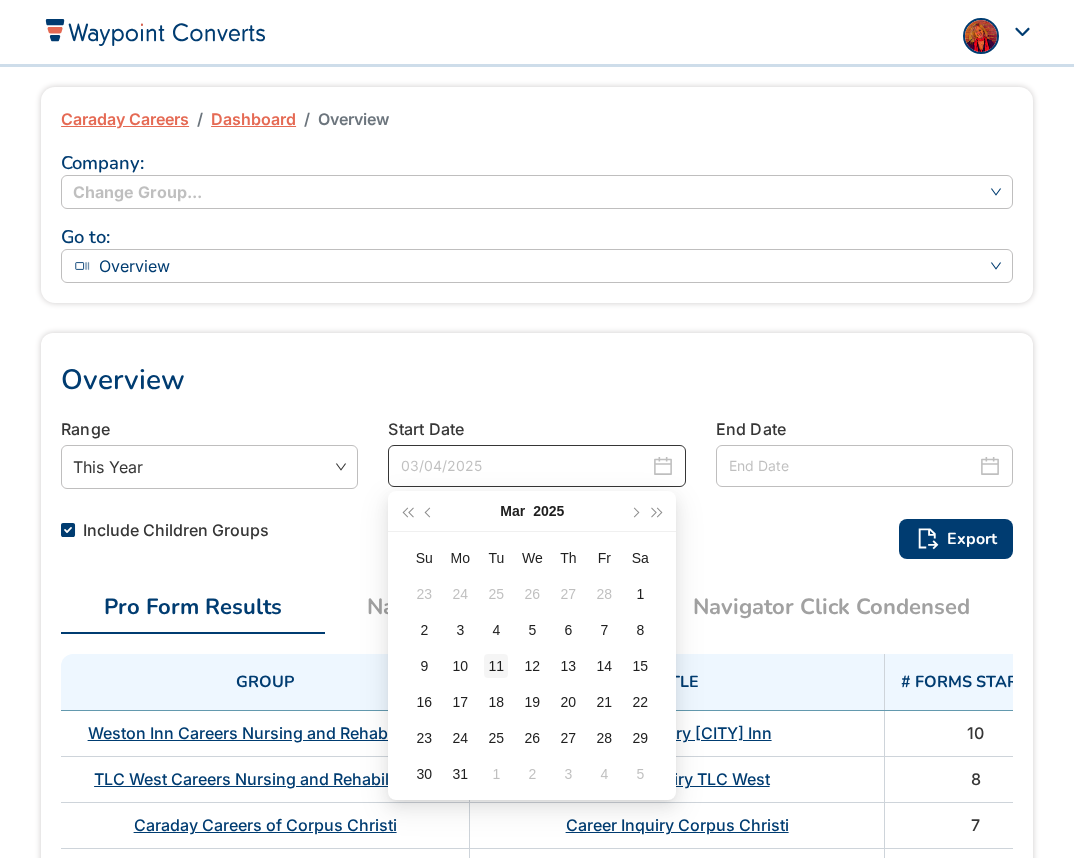 type on "03/11/2025" 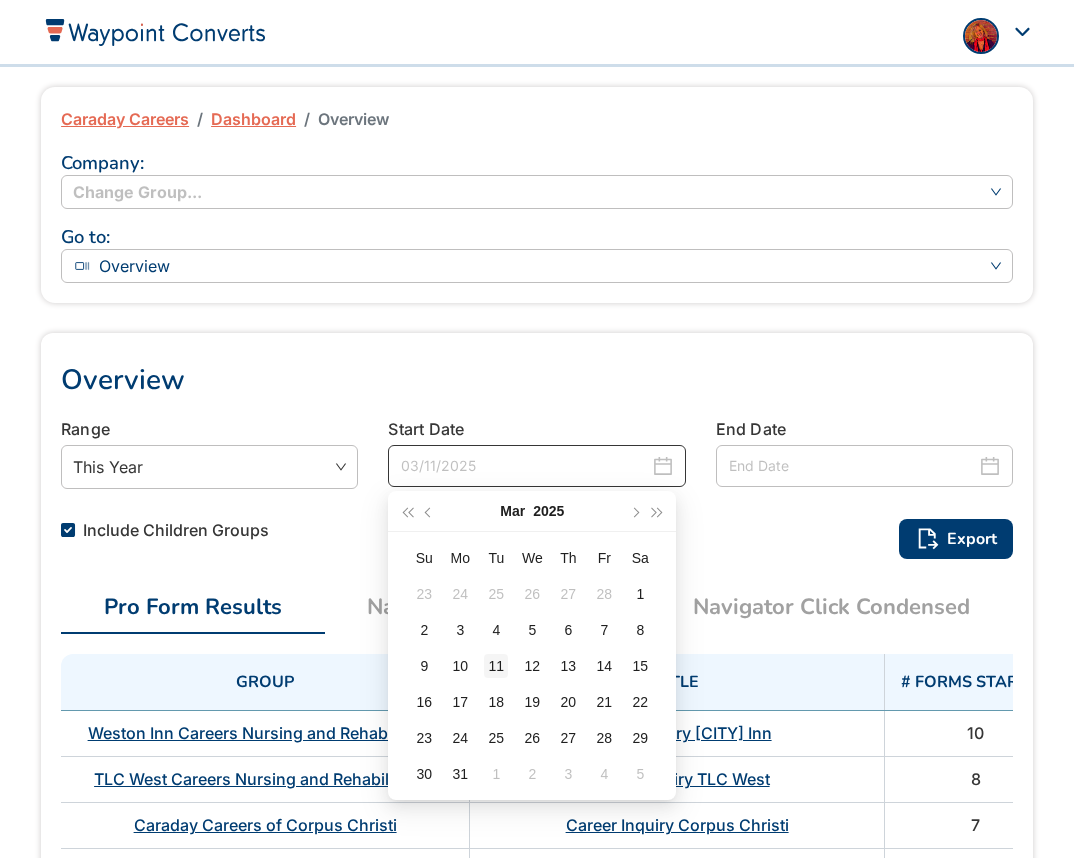 click on "11" at bounding box center [496, 666] 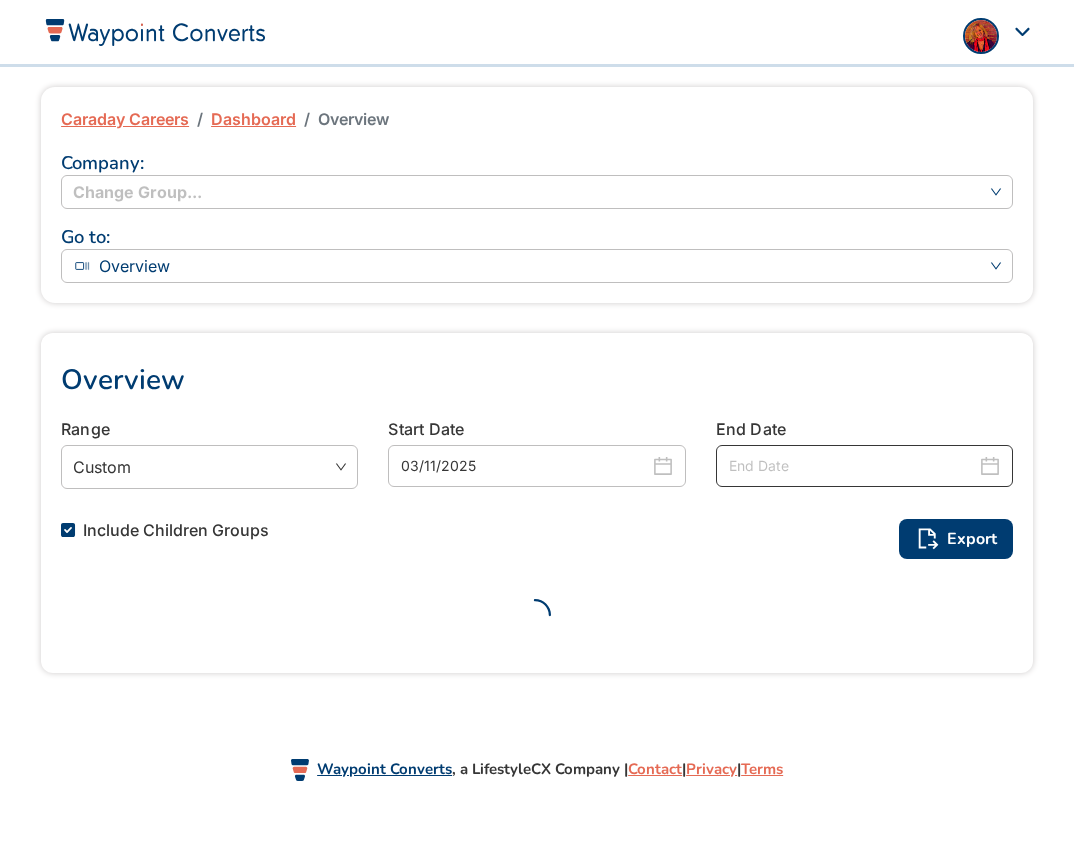 click at bounding box center [852, 466] 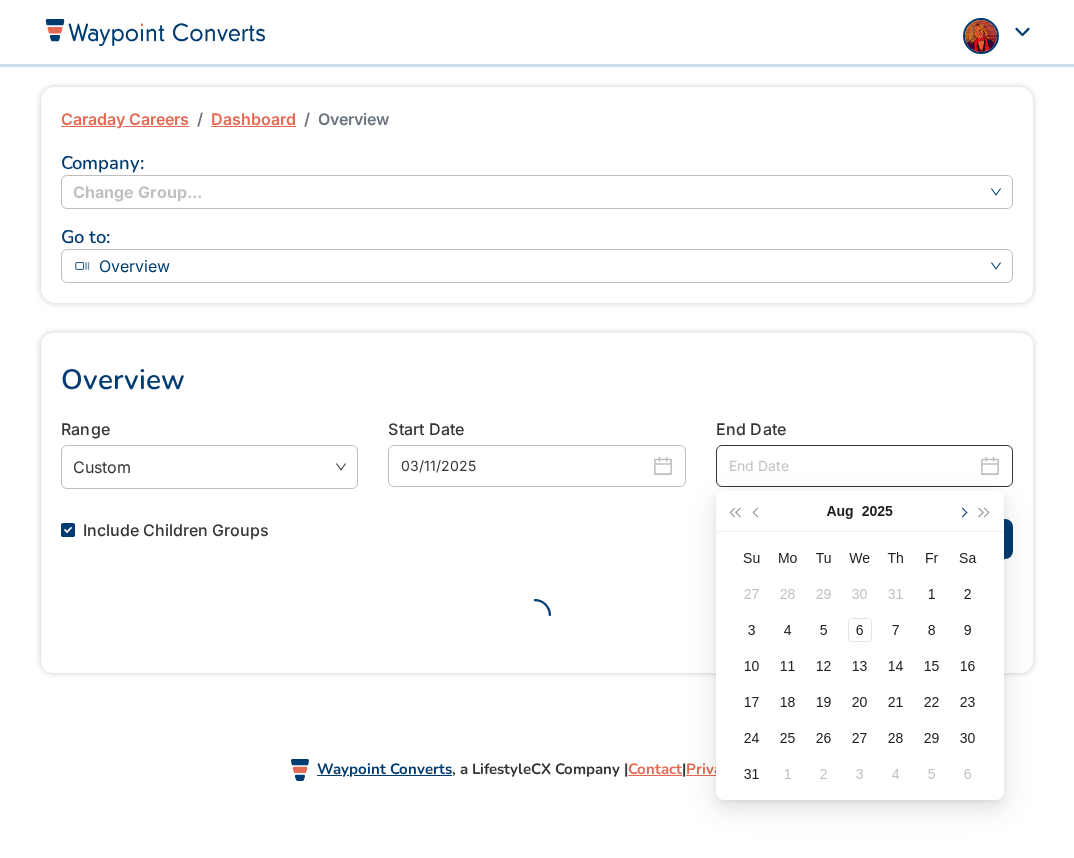 click at bounding box center (962, 512) 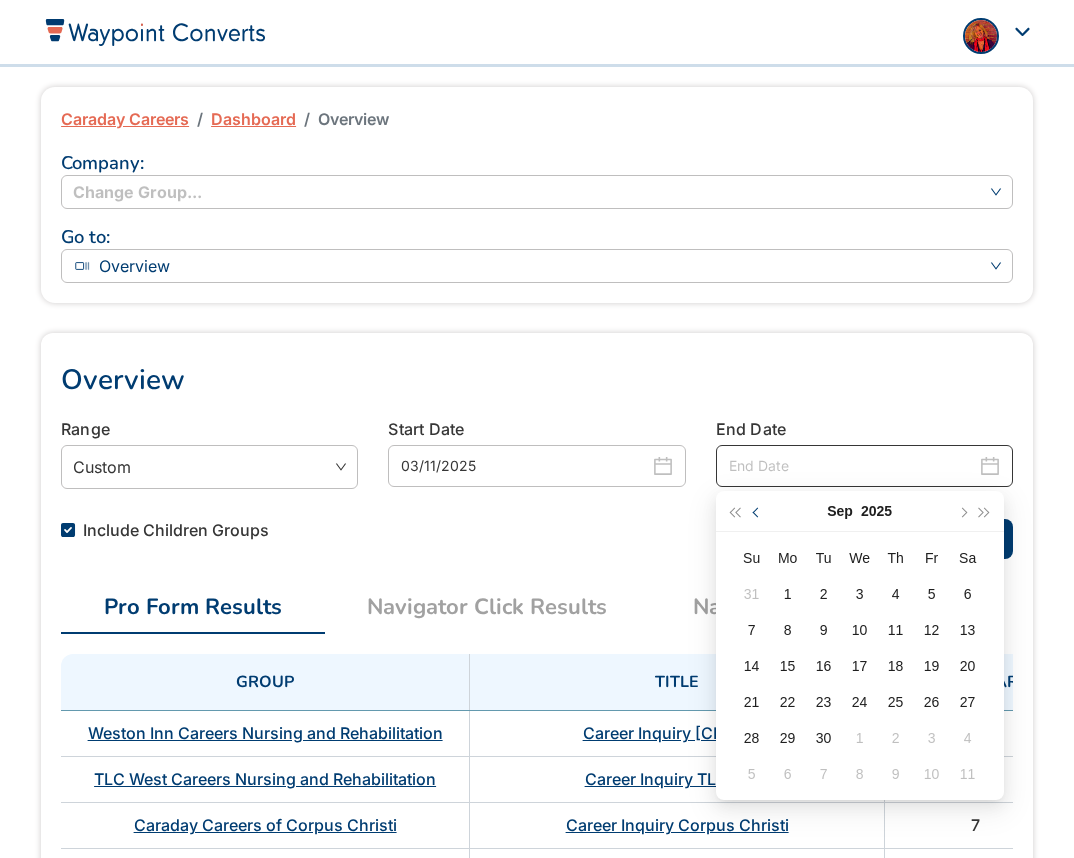 click at bounding box center [757, 512] 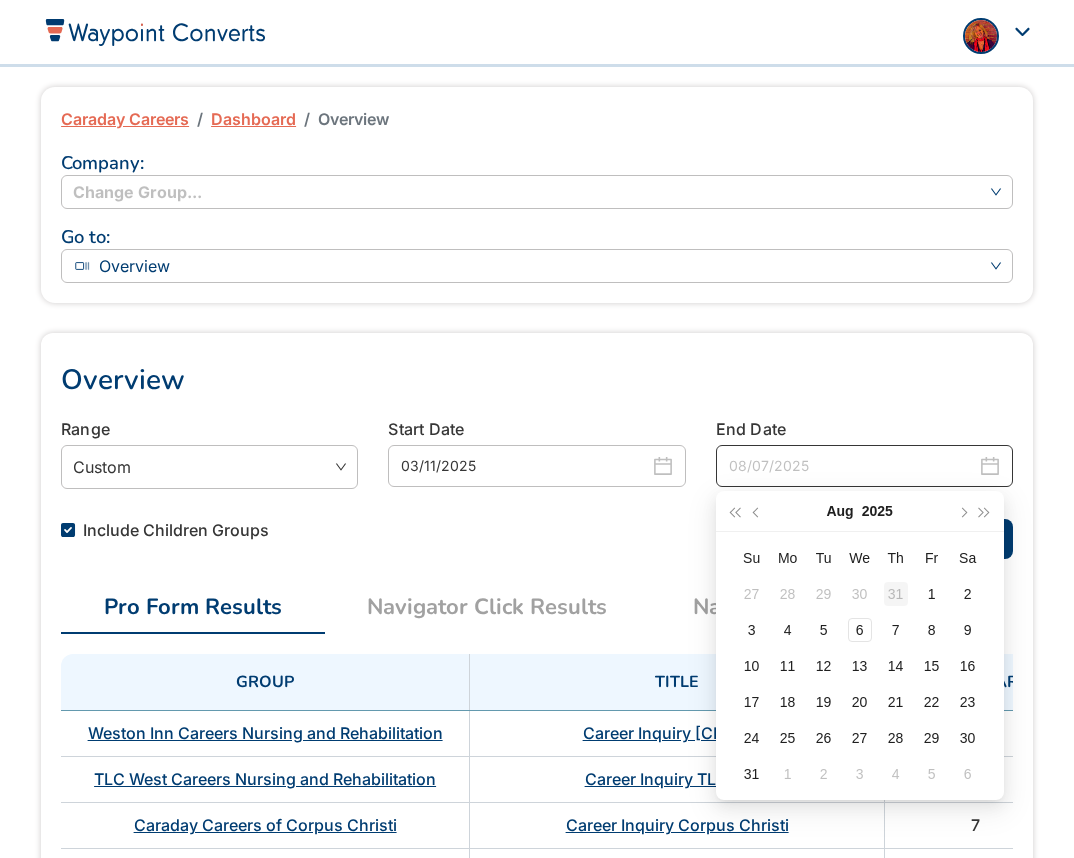 type on "07/31/2025" 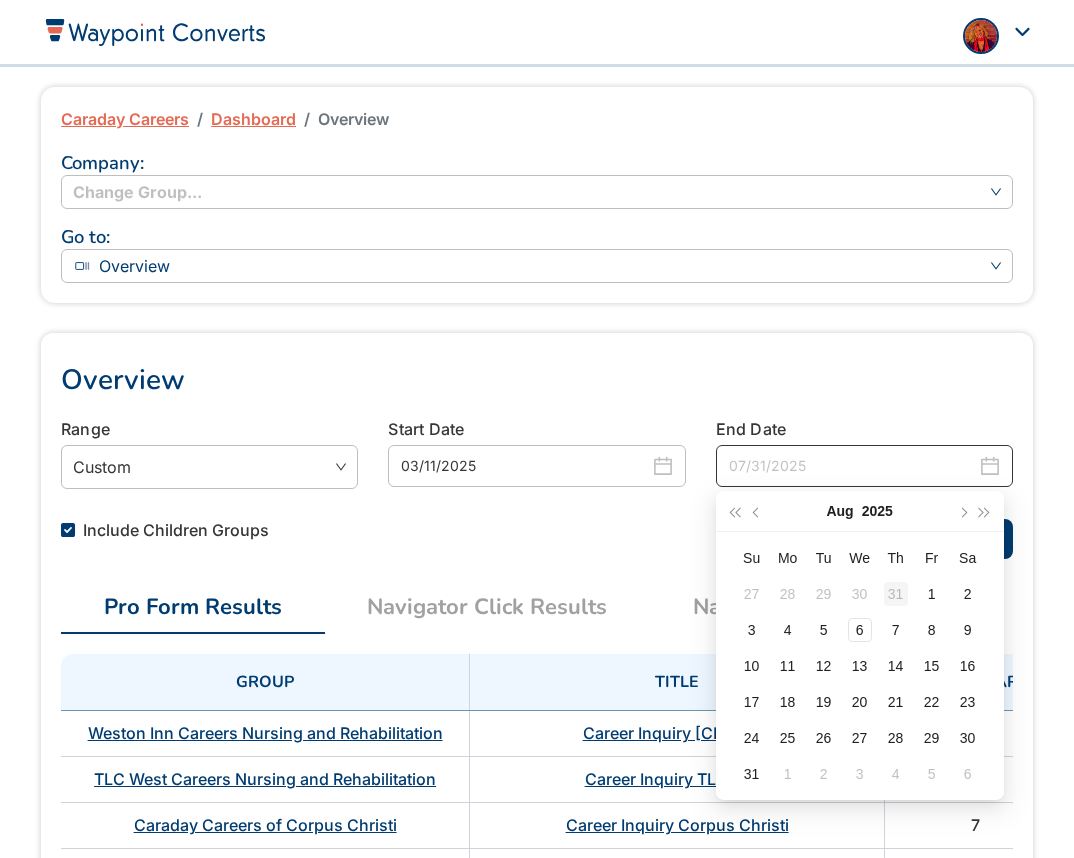 click on "31" at bounding box center (896, 594) 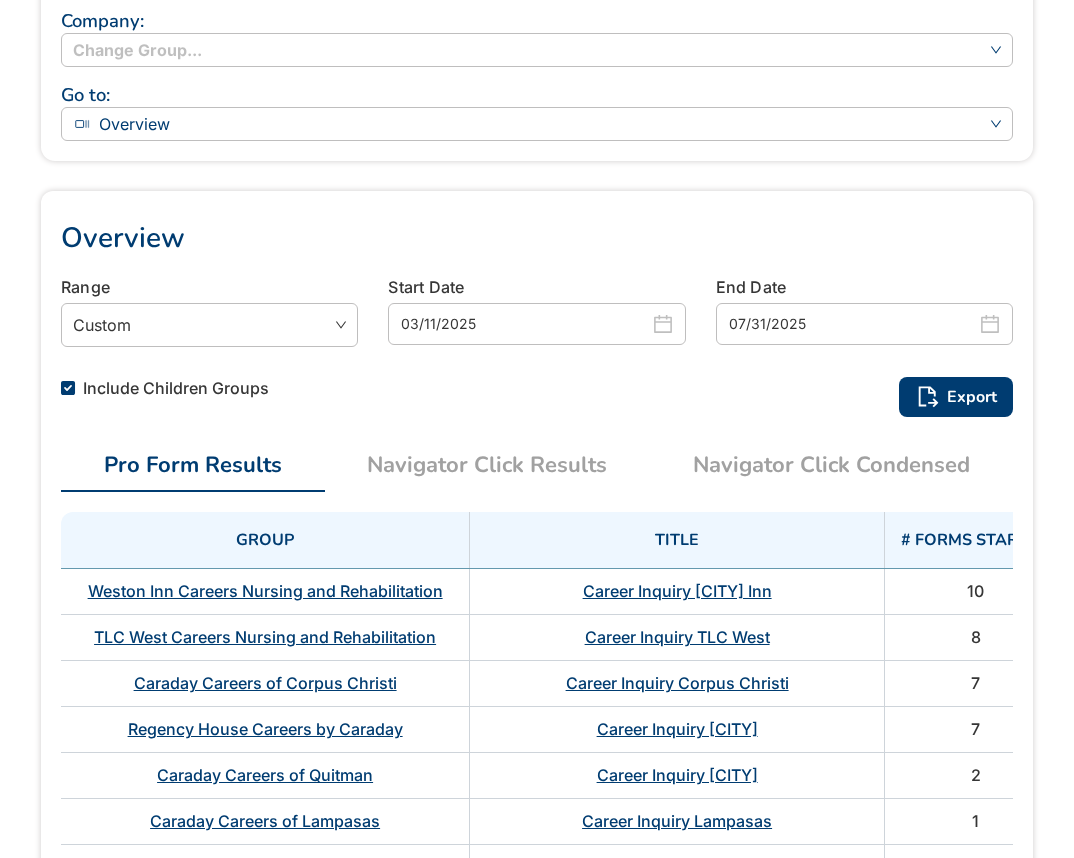 scroll, scrollTop: 146, scrollLeft: 0, axis: vertical 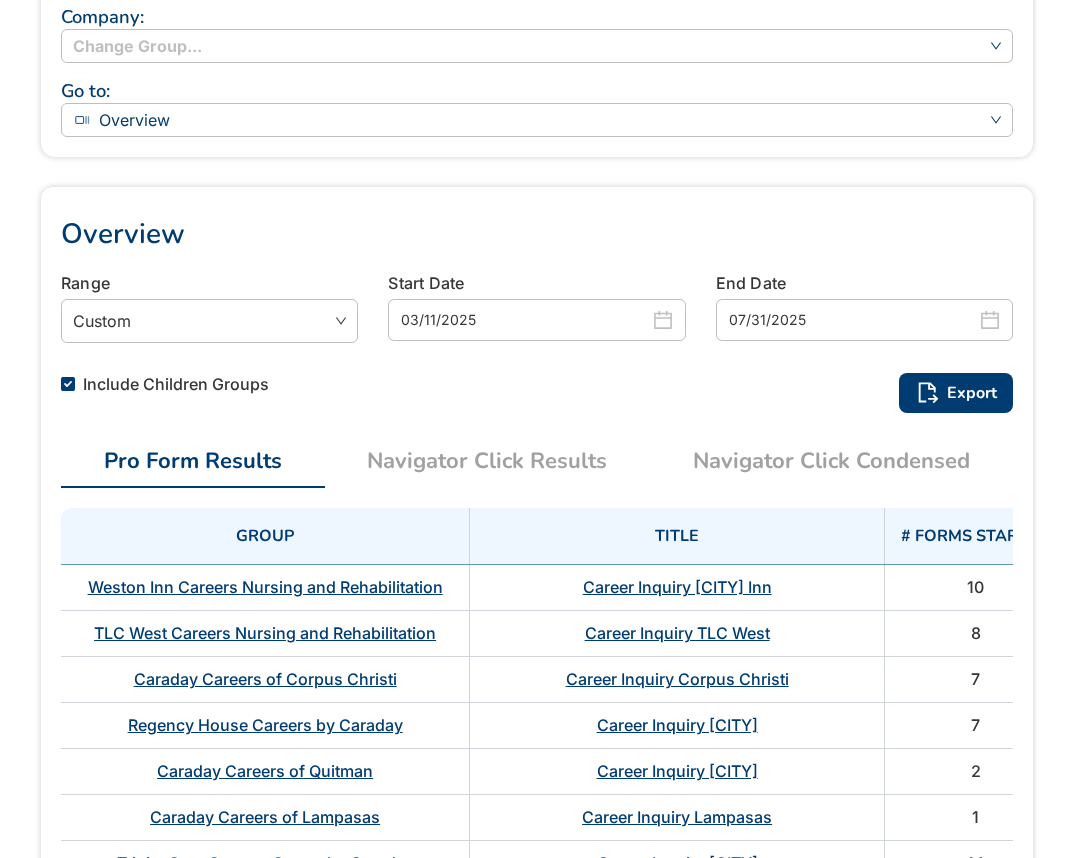 click on "Navigator Click Results" at bounding box center (488, 461) 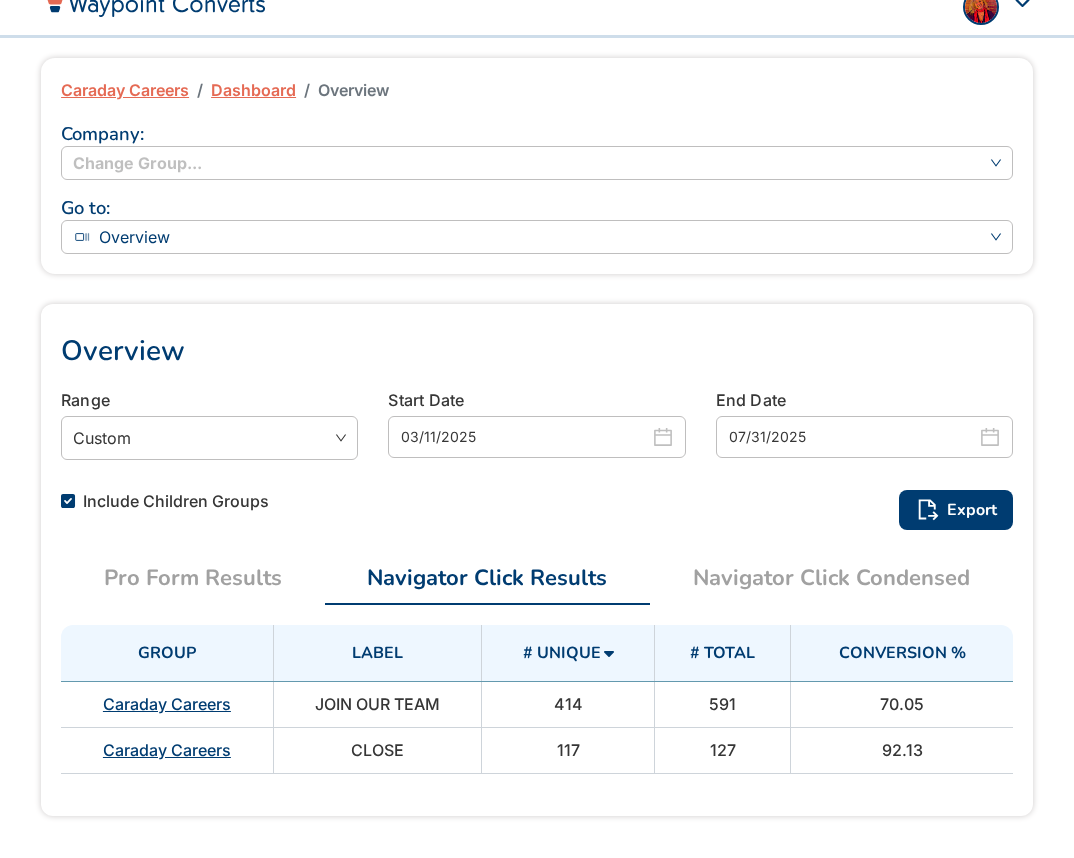 scroll, scrollTop: 0, scrollLeft: 0, axis: both 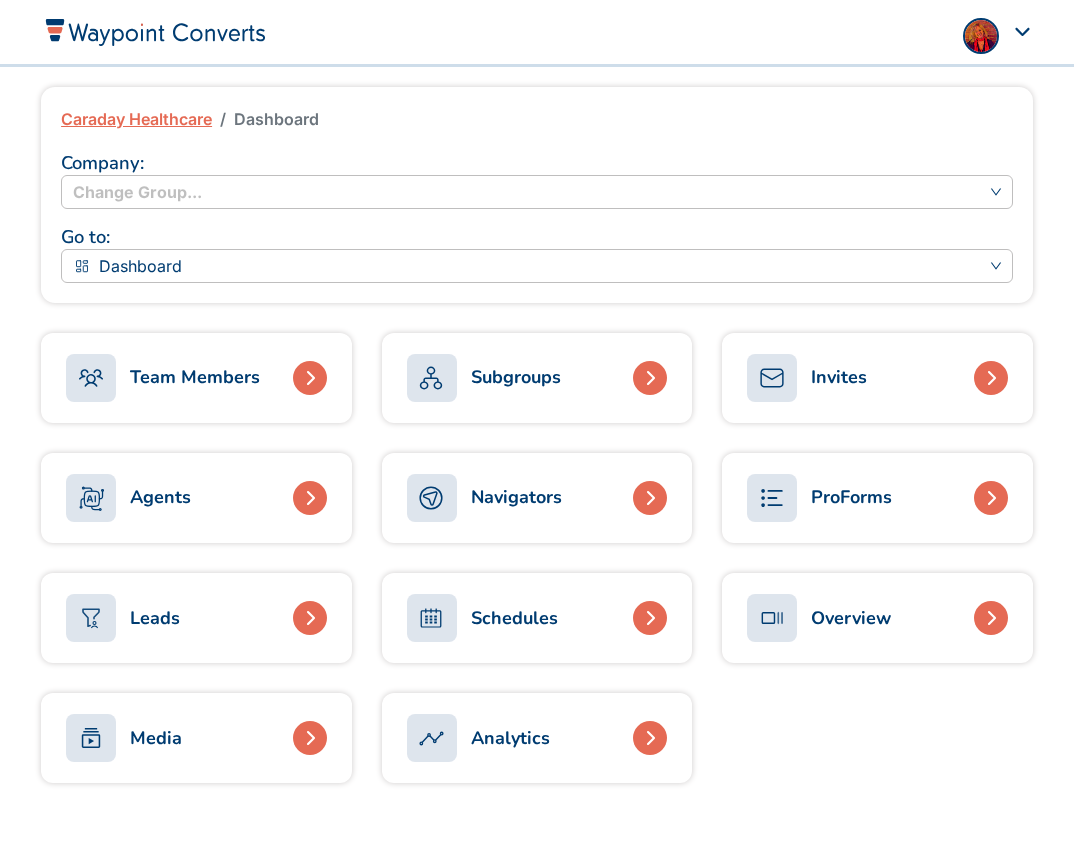 click 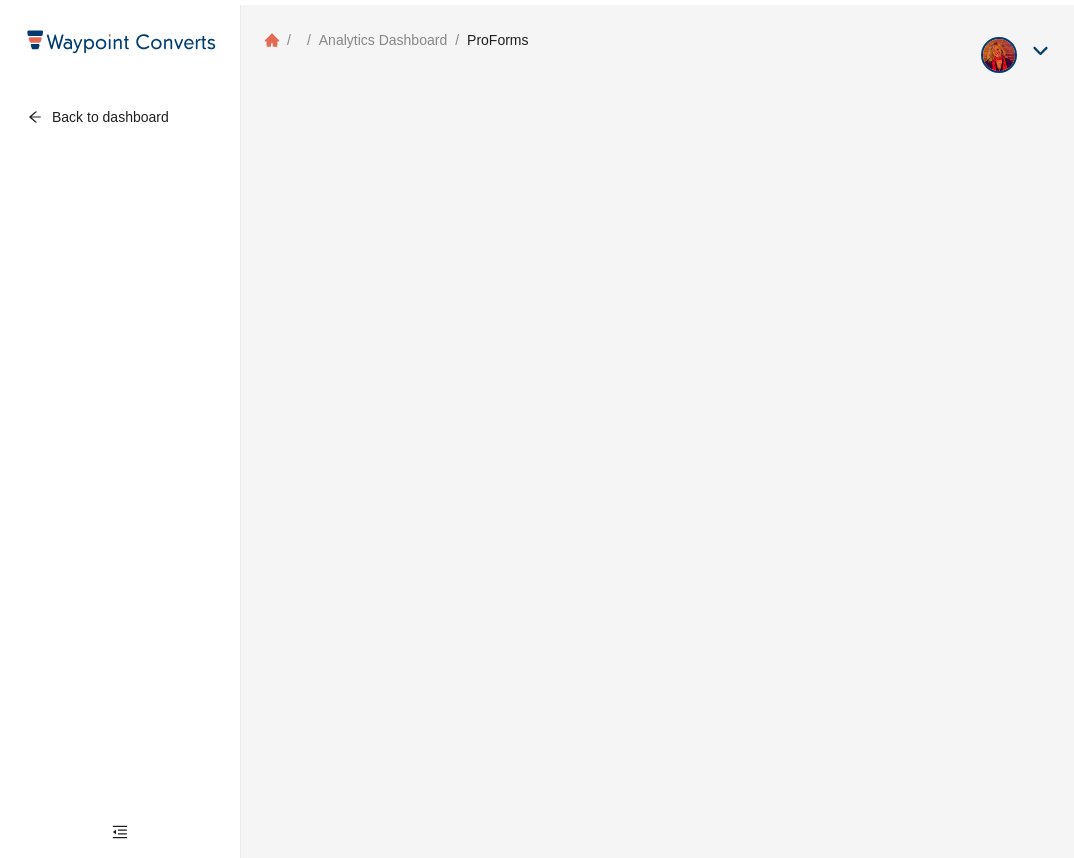 scroll, scrollTop: 0, scrollLeft: 0, axis: both 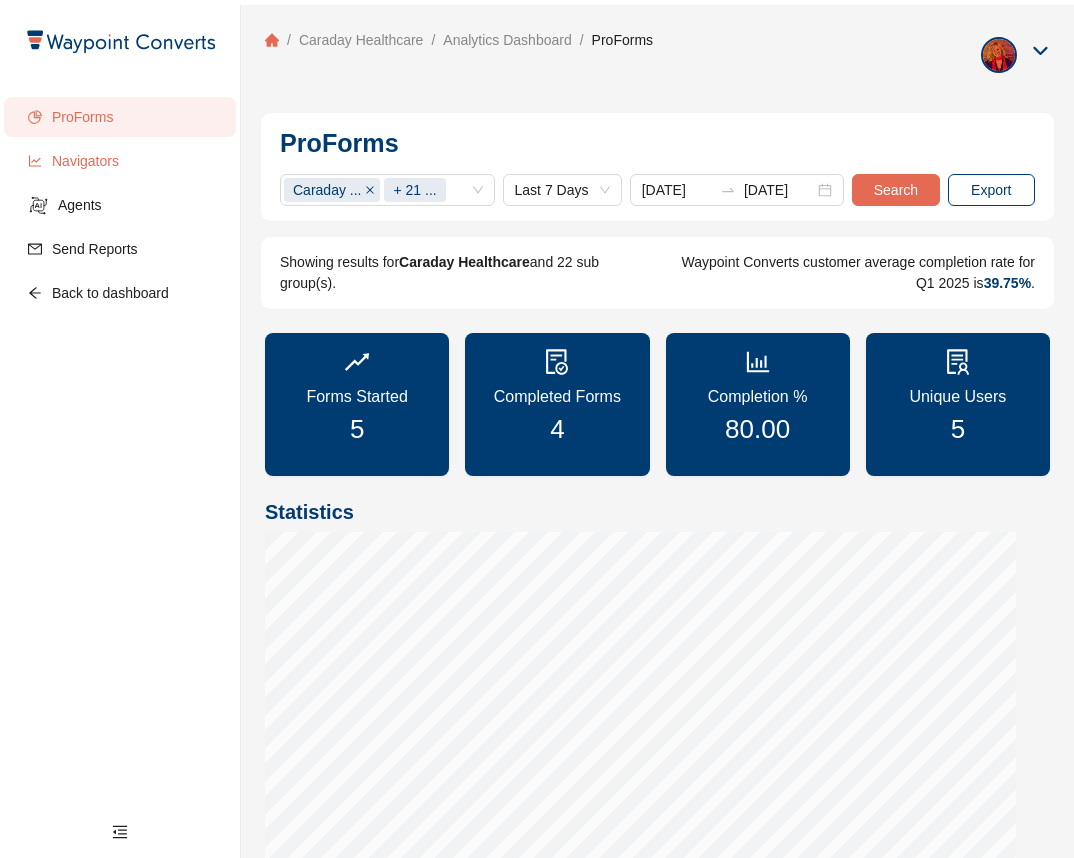 click on "Navigators" at bounding box center [136, 161] 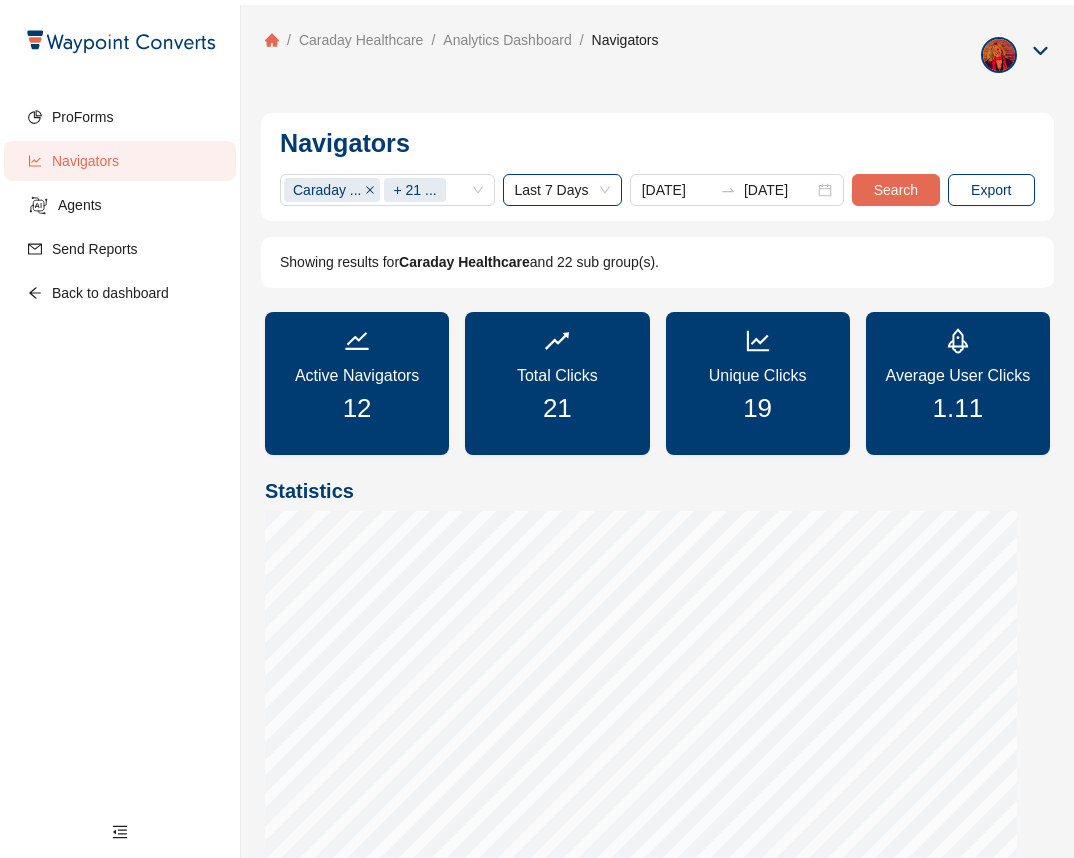 click on "Last 7 Days" at bounding box center [562, 190] 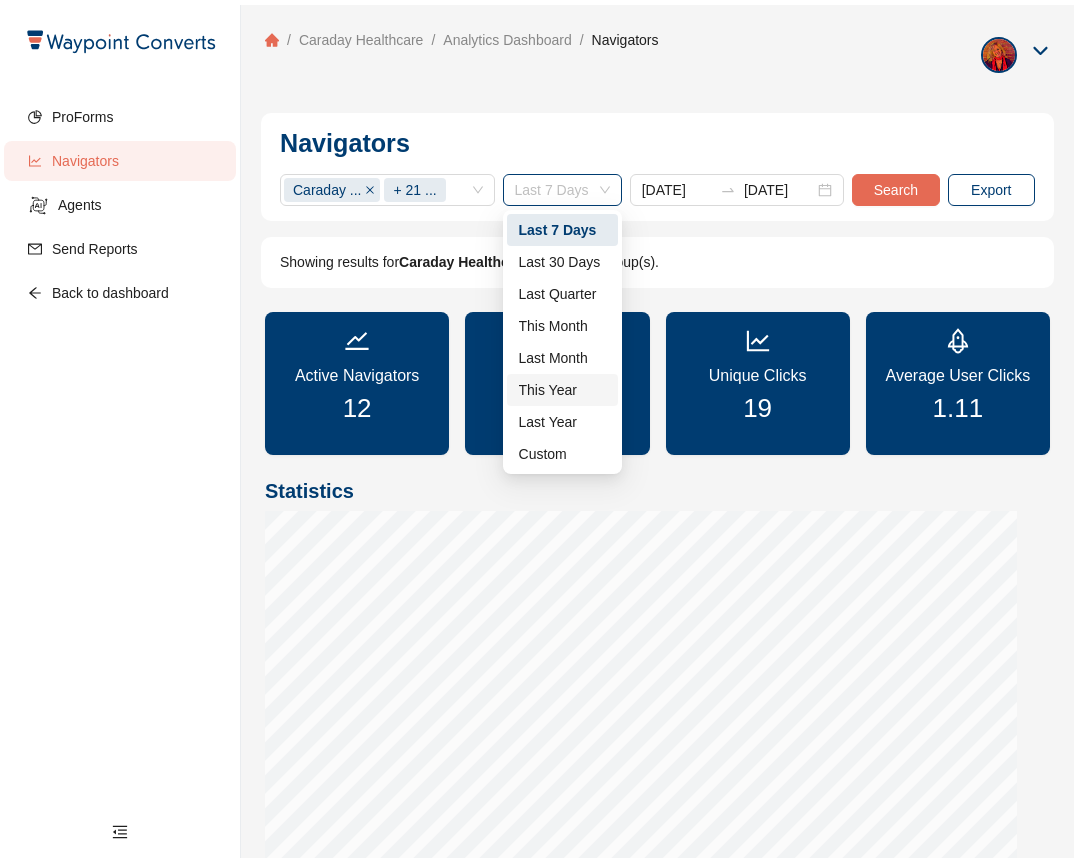 click on "This Year" at bounding box center [562, 390] 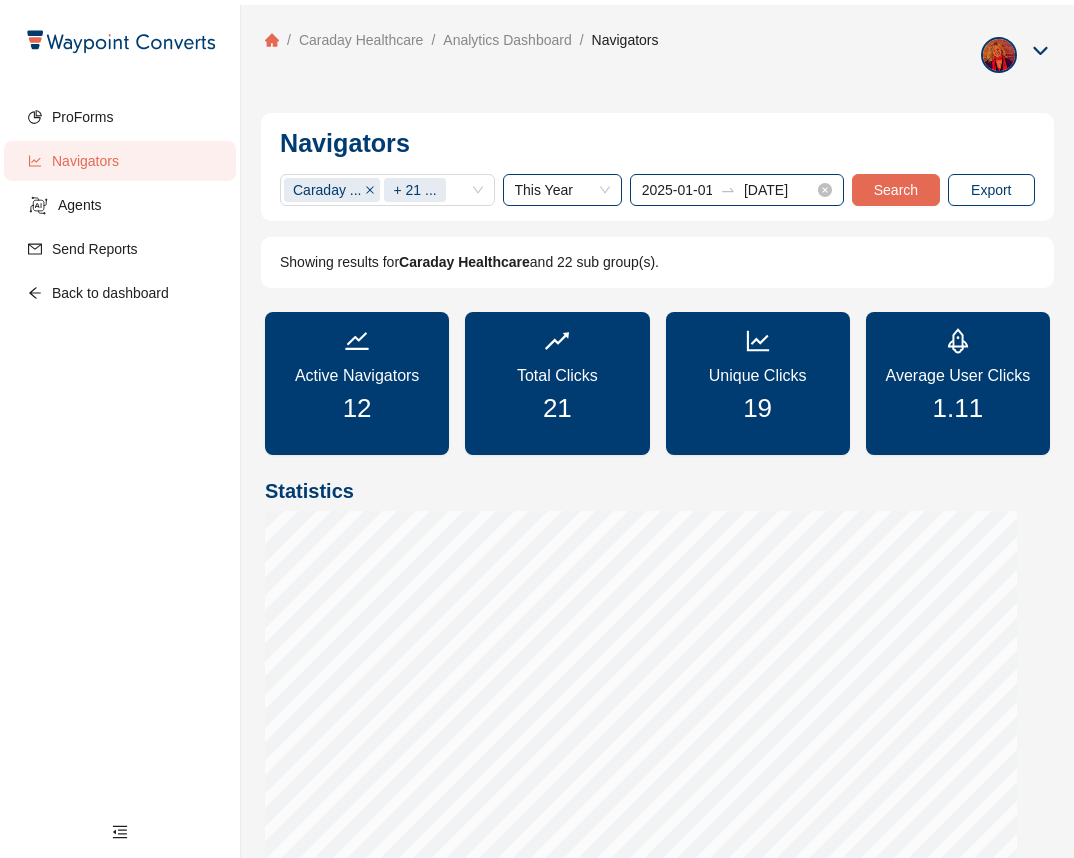 click on "[DATE] [DATE]" at bounding box center (737, 190) 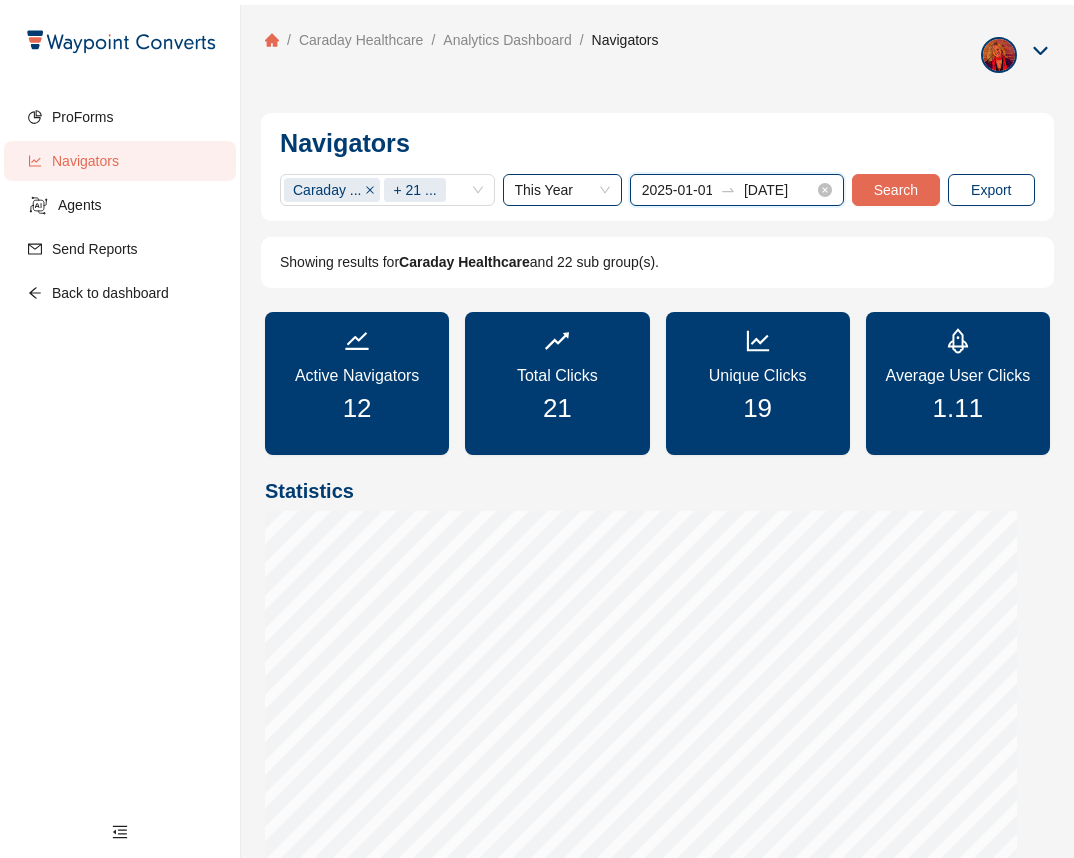 scroll, scrollTop: 0, scrollLeft: 6, axis: horizontal 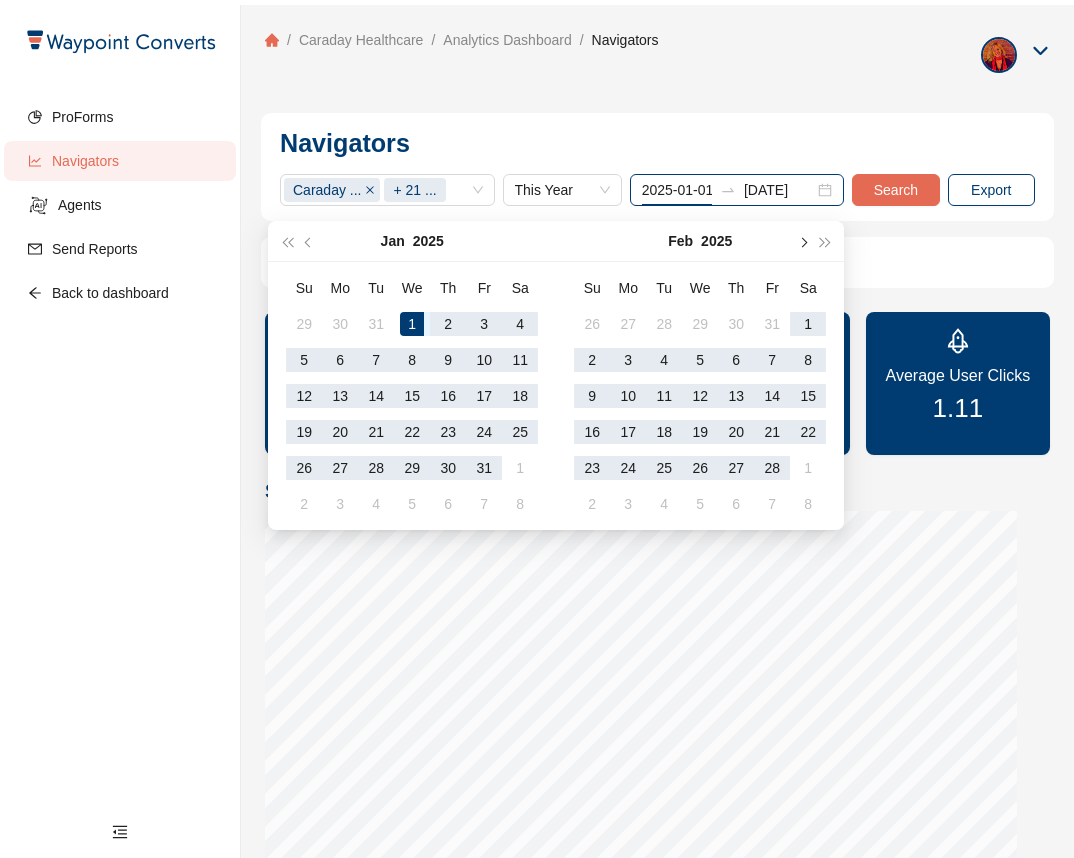 click at bounding box center (803, 242) 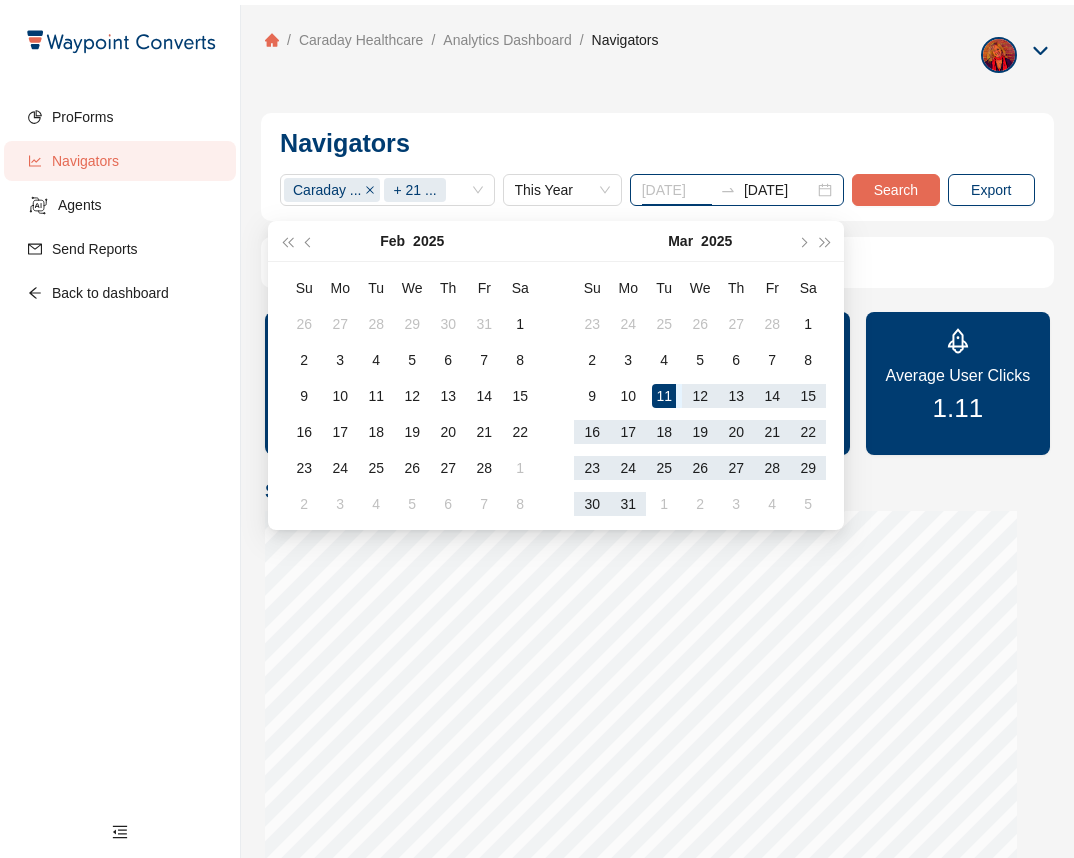 type on "[DATE]" 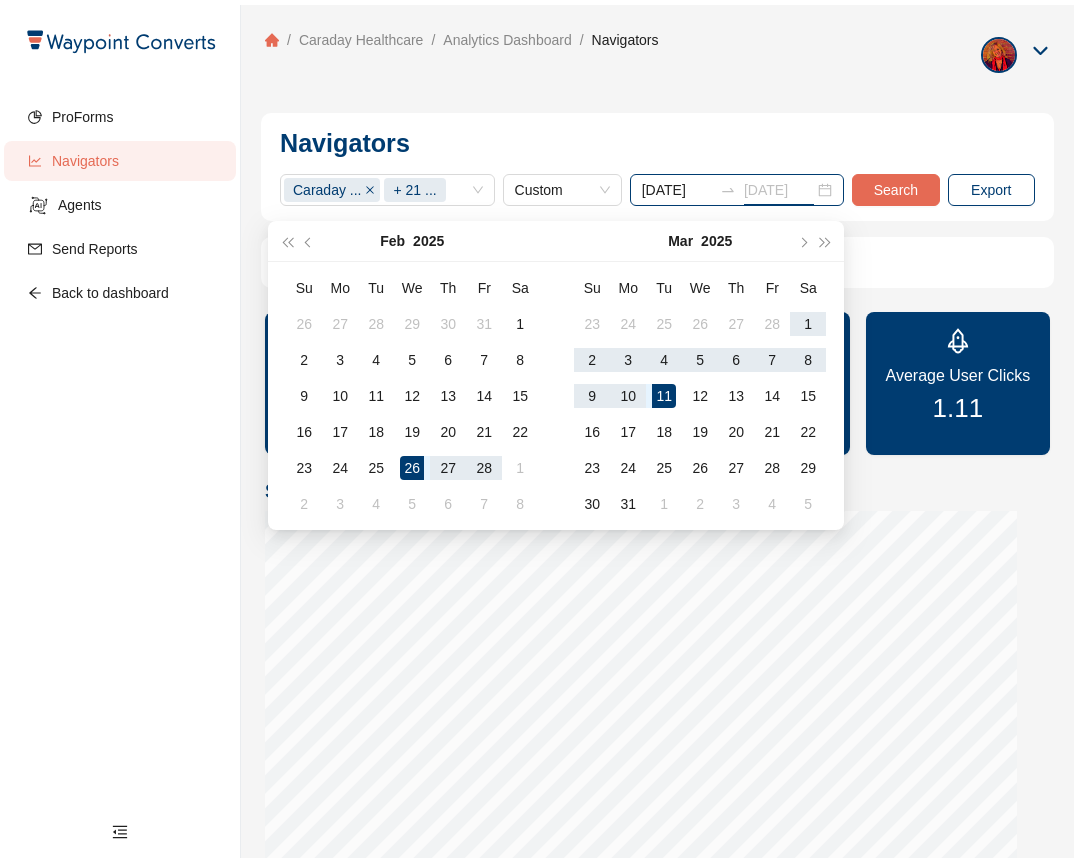 scroll, scrollTop: 0, scrollLeft: 9, axis: horizontal 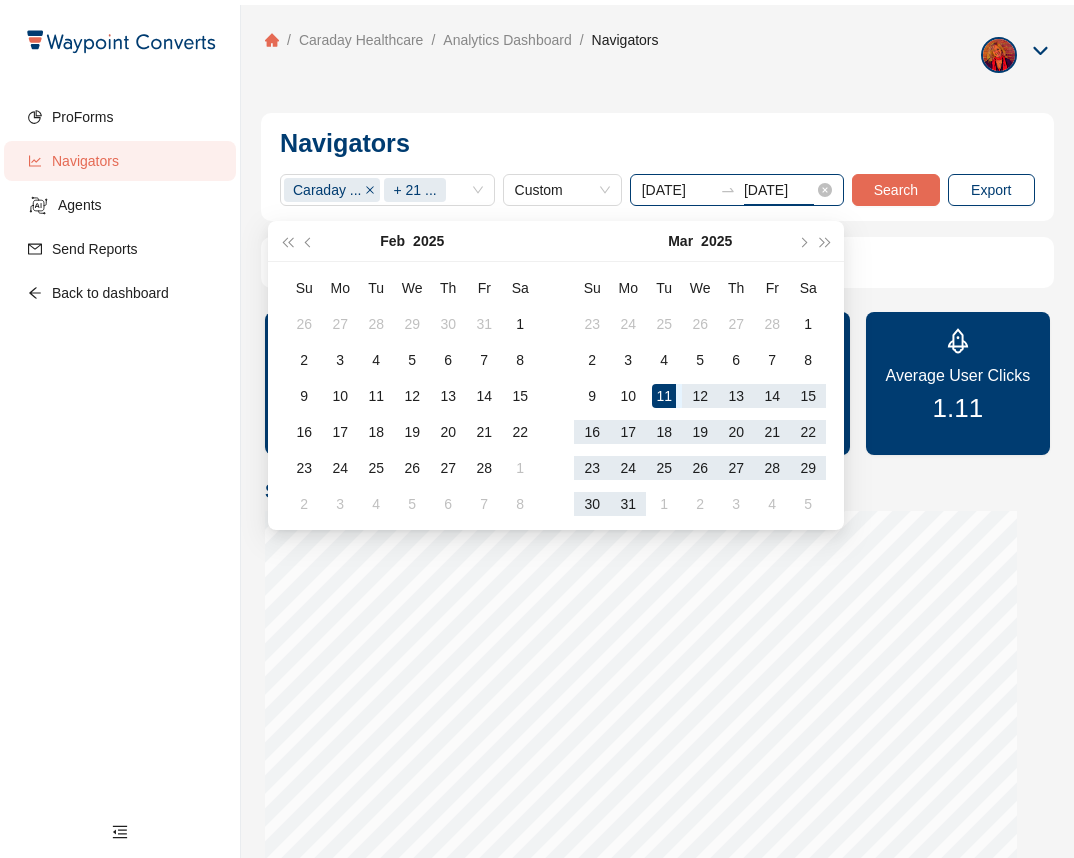 click on "[DATE]" at bounding box center [779, 190] 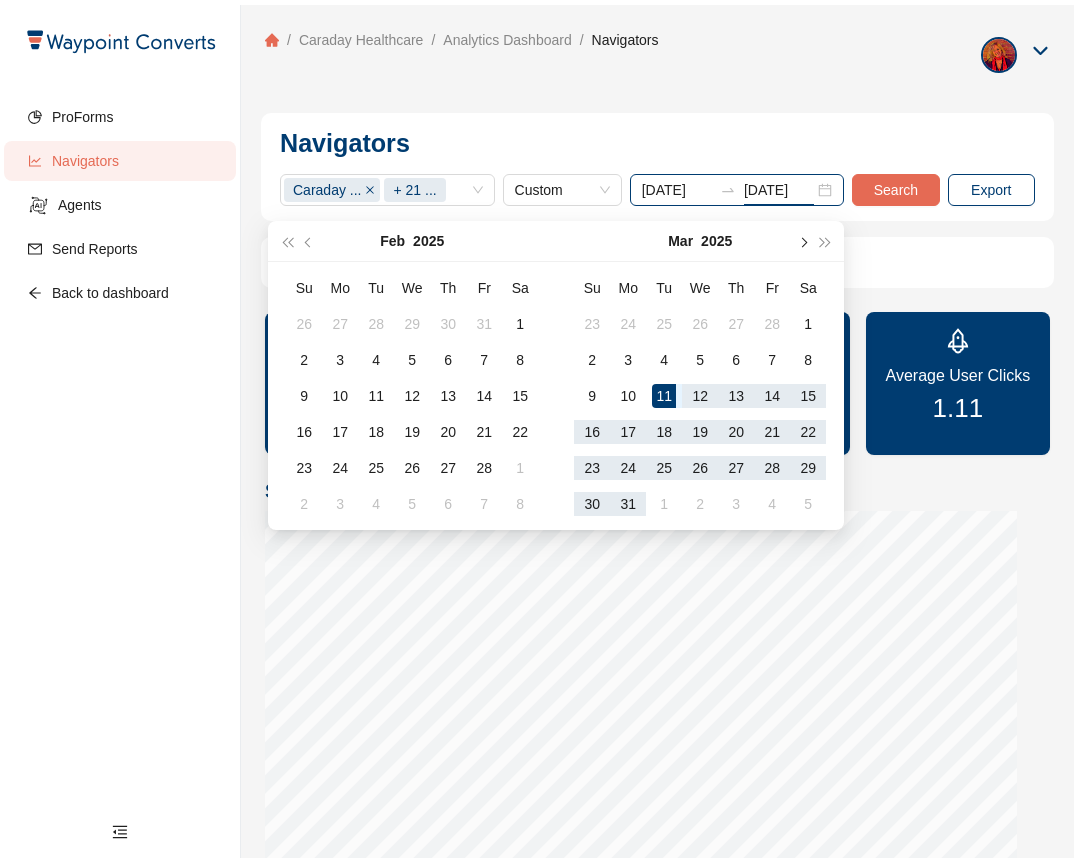 scroll, scrollTop: 0, scrollLeft: 0, axis: both 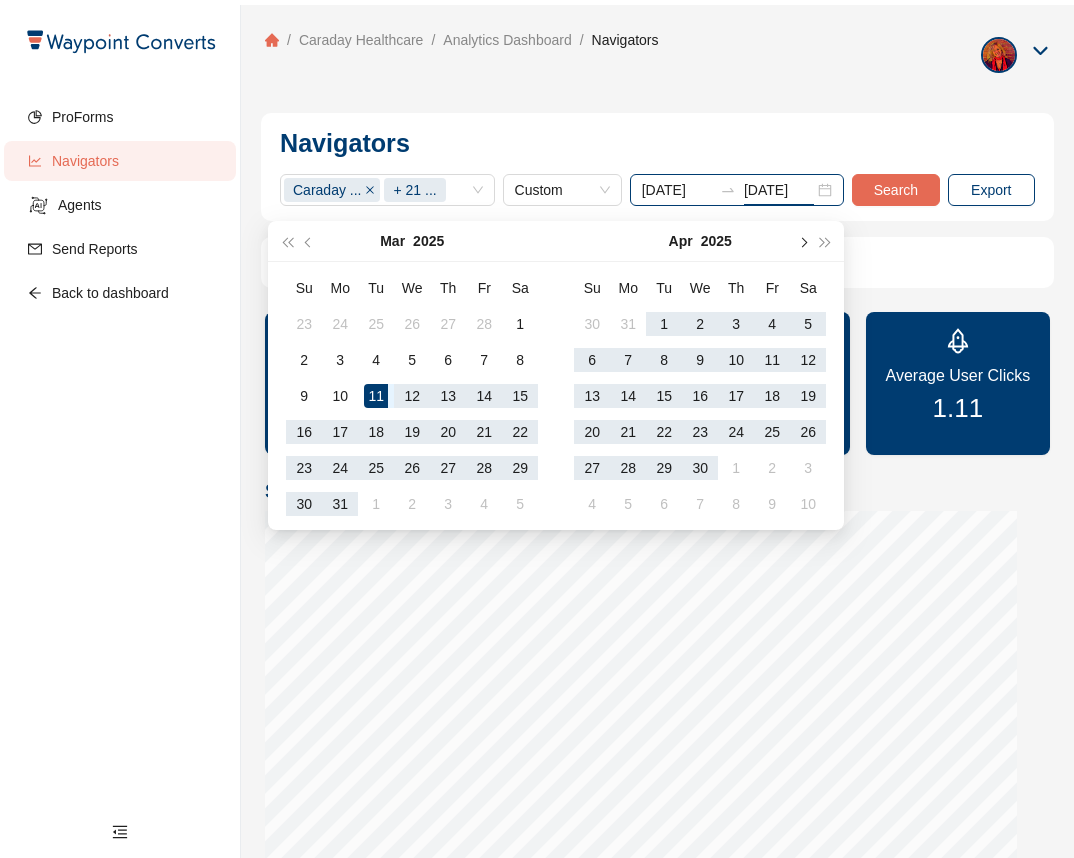 click at bounding box center (803, 242) 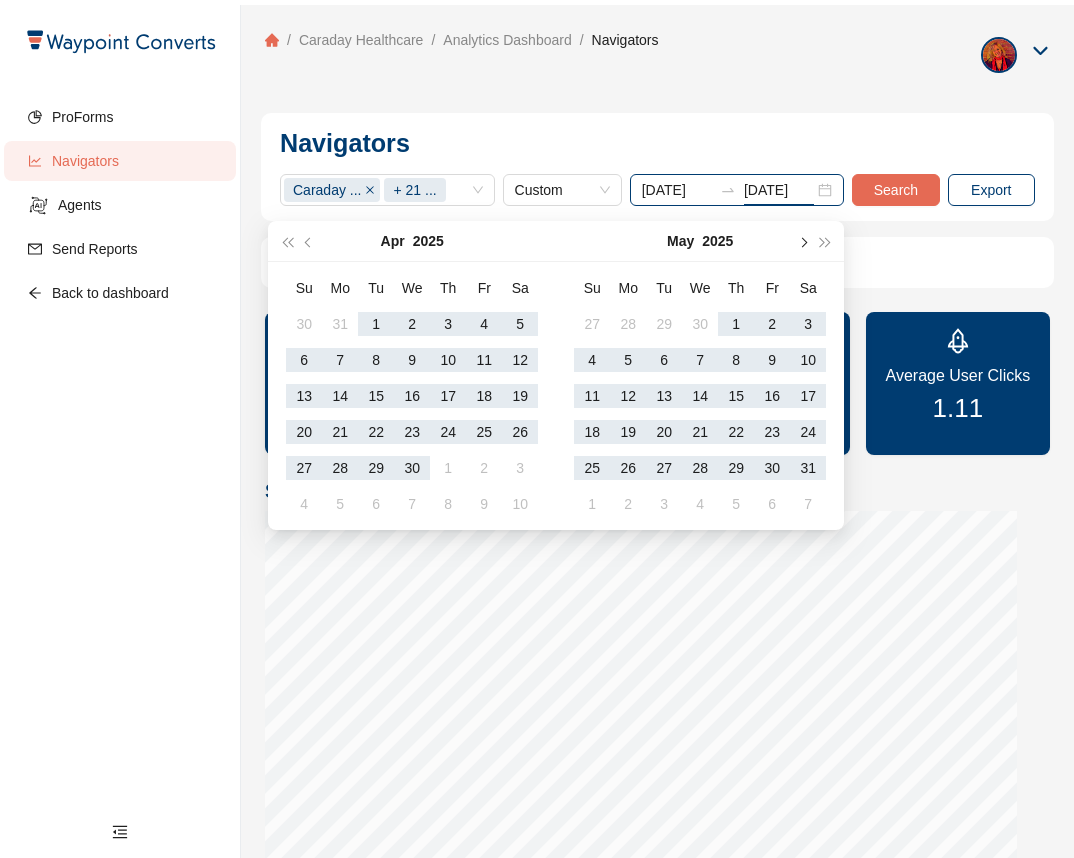 click at bounding box center (802, 241) 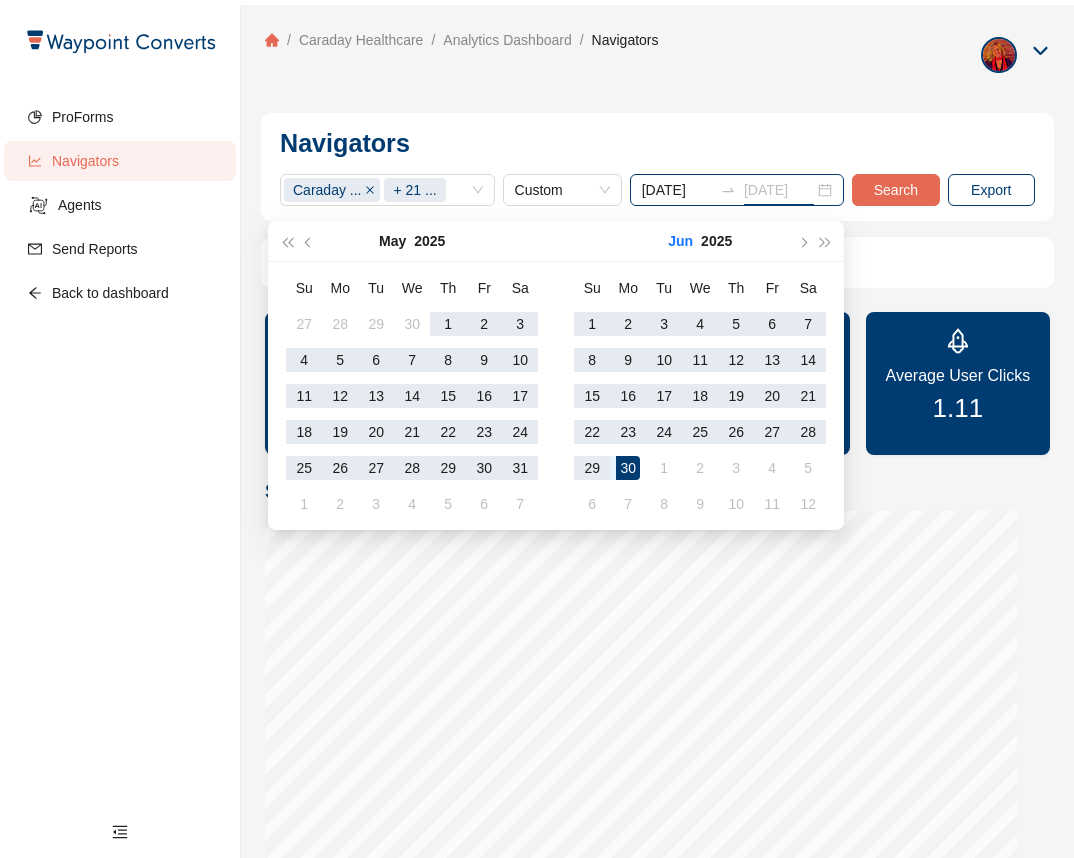type on "[DATE]" 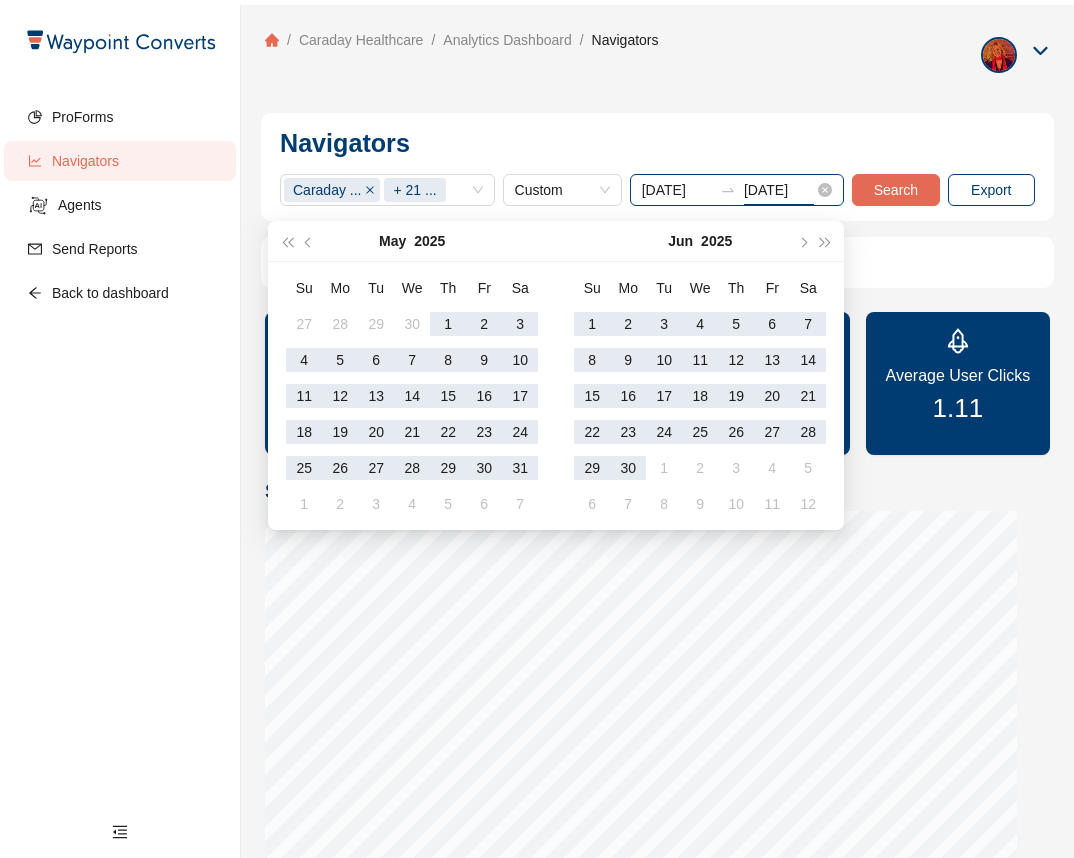 click on "[DATE]" at bounding box center [677, 190] 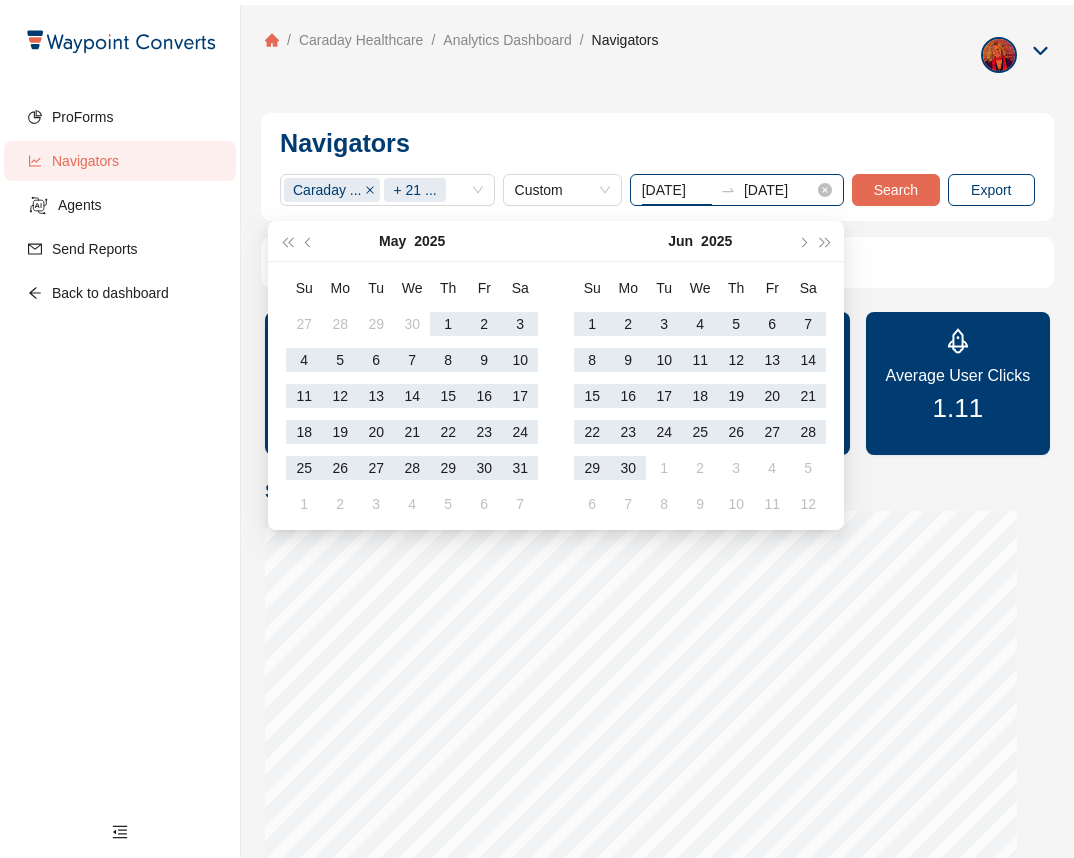 click on "[DATE]" at bounding box center [677, 190] 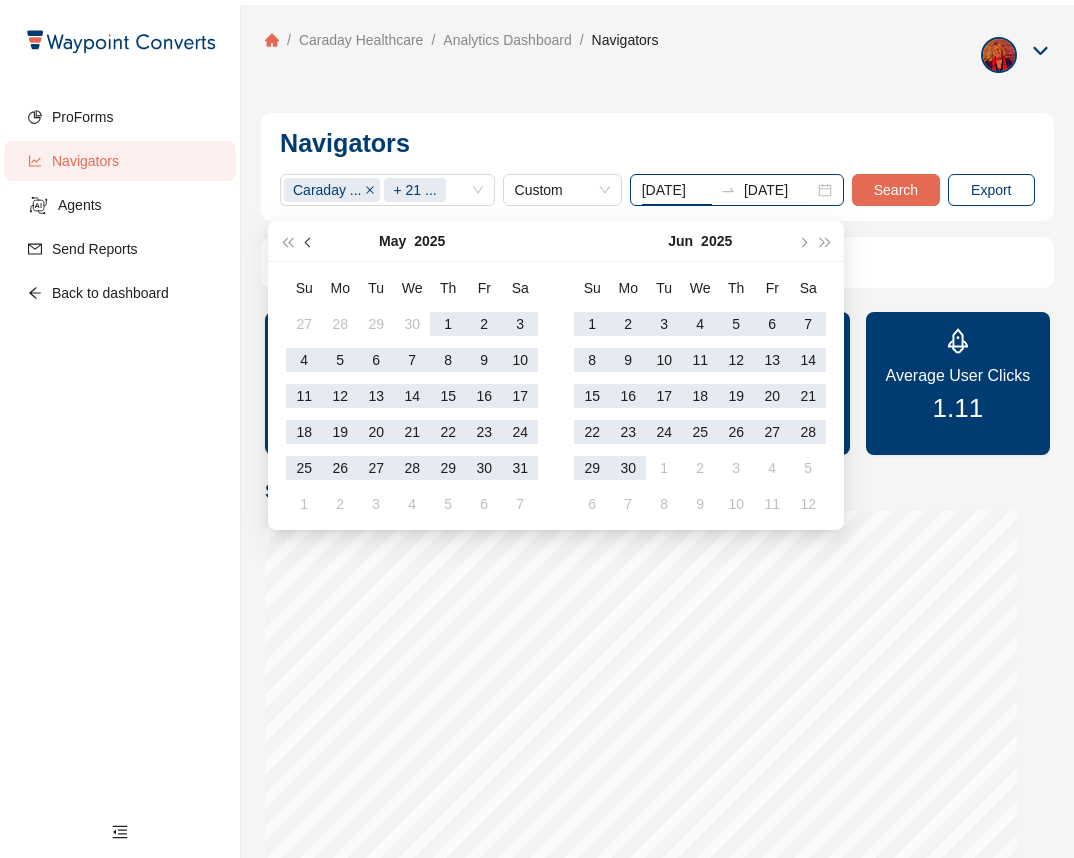 click at bounding box center (310, 242) 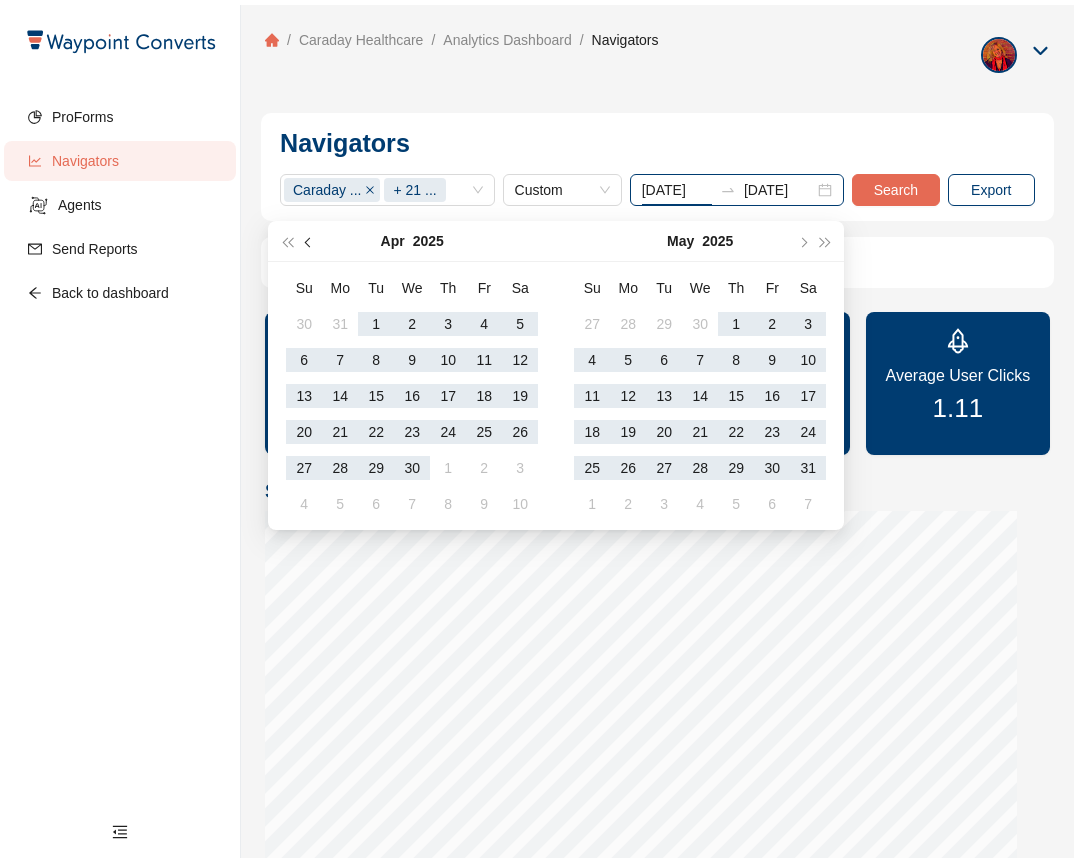 click at bounding box center (310, 242) 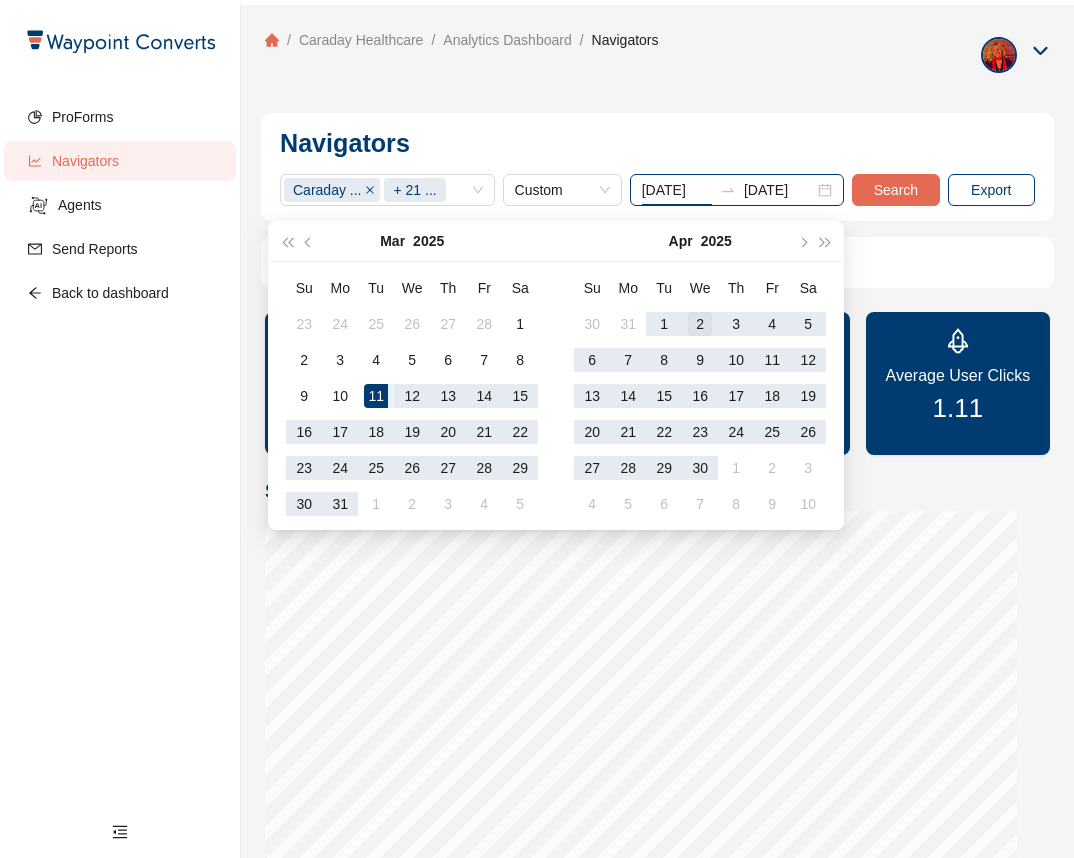 type on "[DATE]" 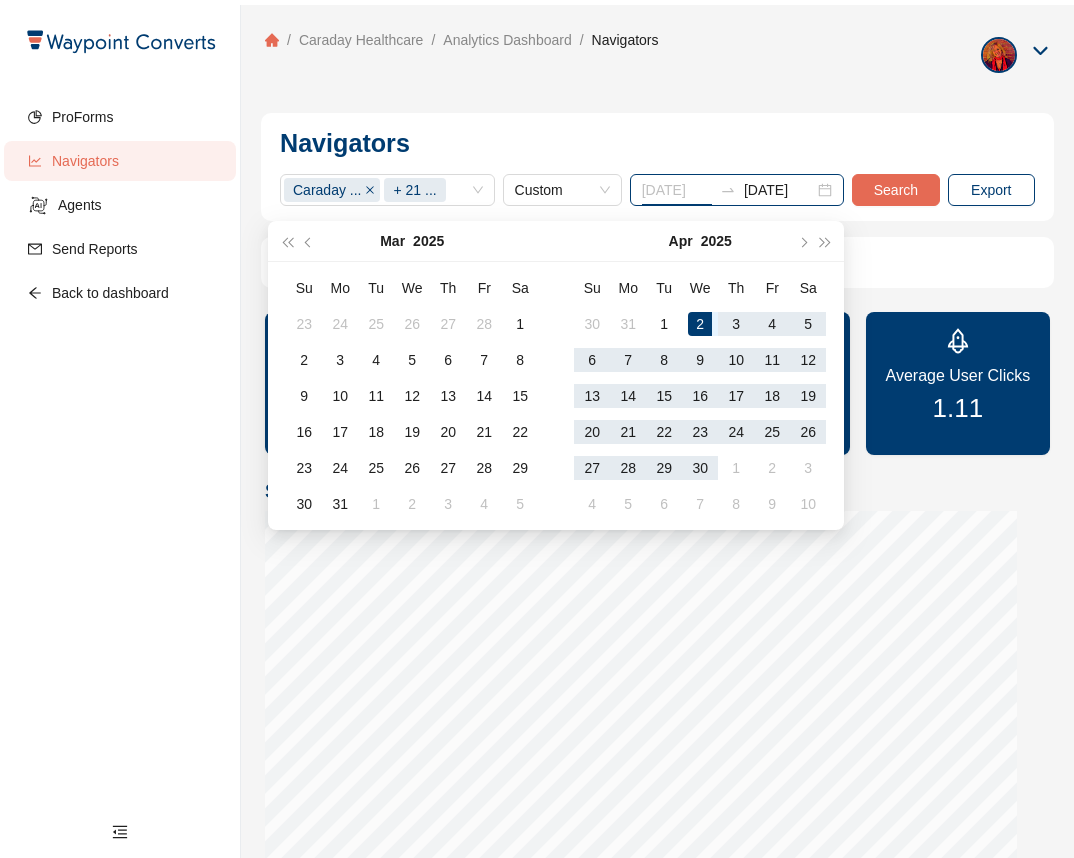 click on "2" at bounding box center [700, 324] 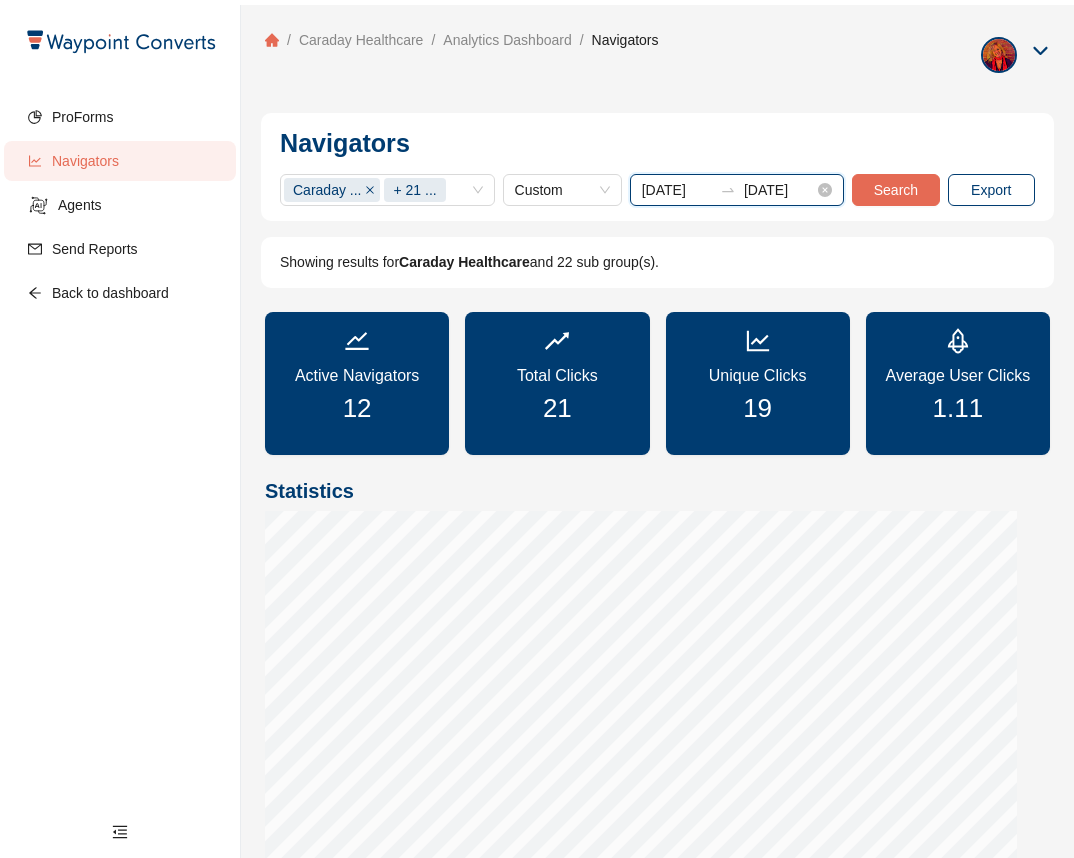 click on "[DATE]" at bounding box center [779, 190] 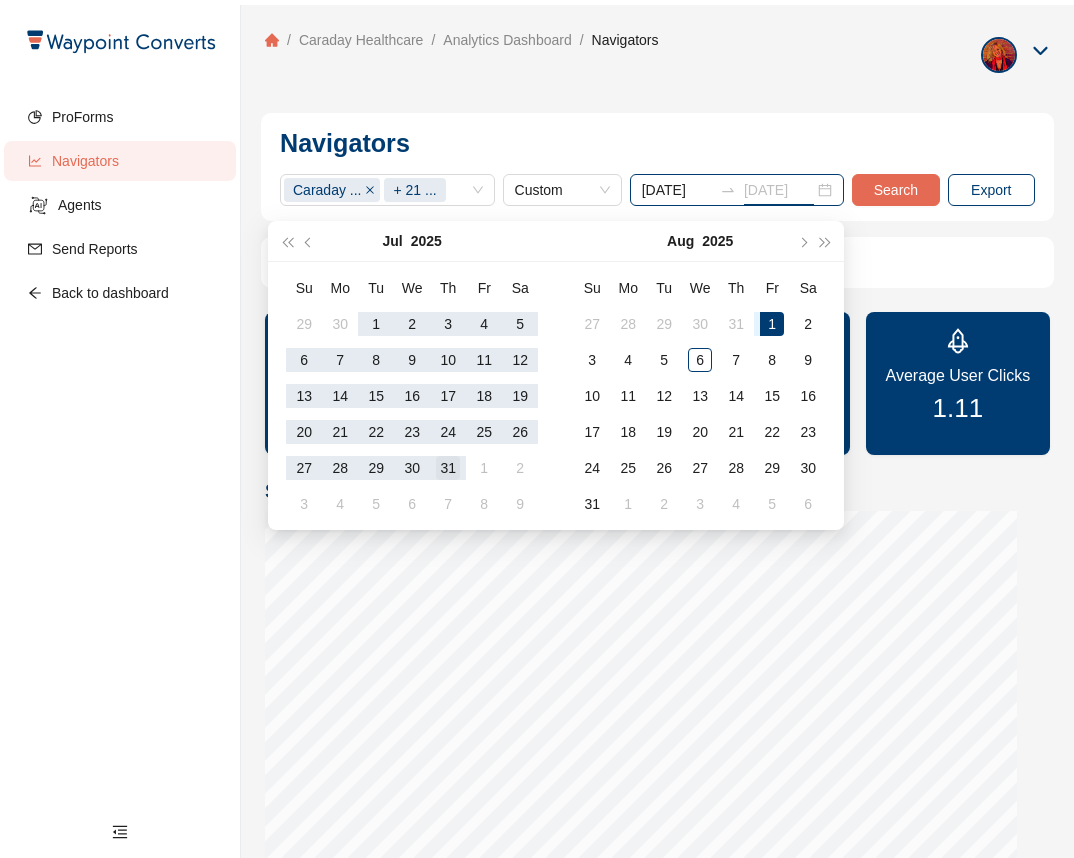 type on "2025-07-31" 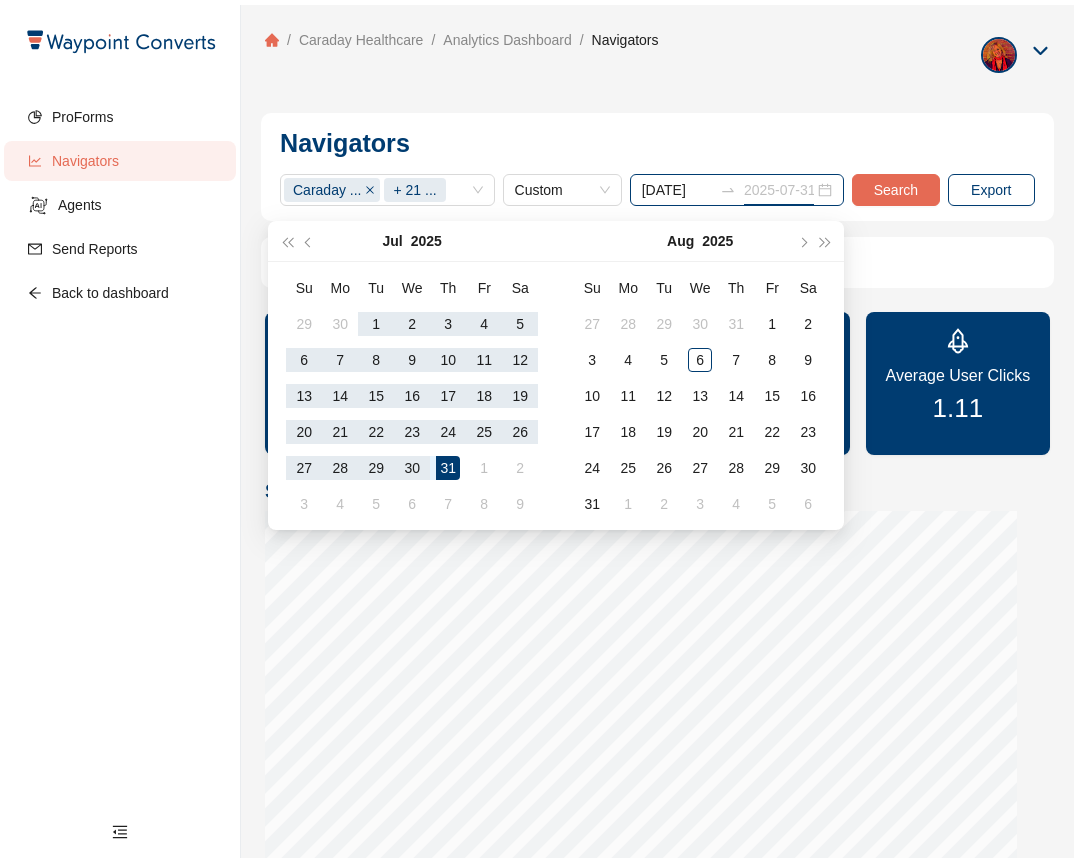 click on "31" at bounding box center [448, 468] 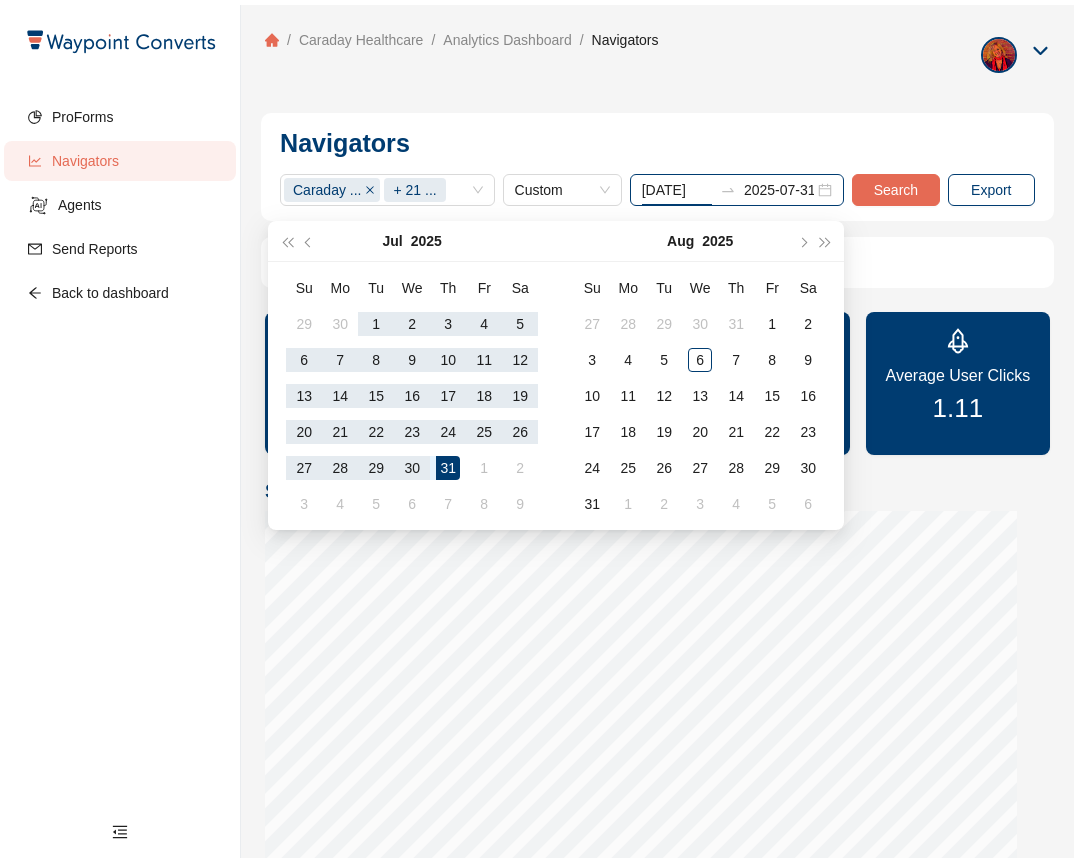 type on "[DATE]" 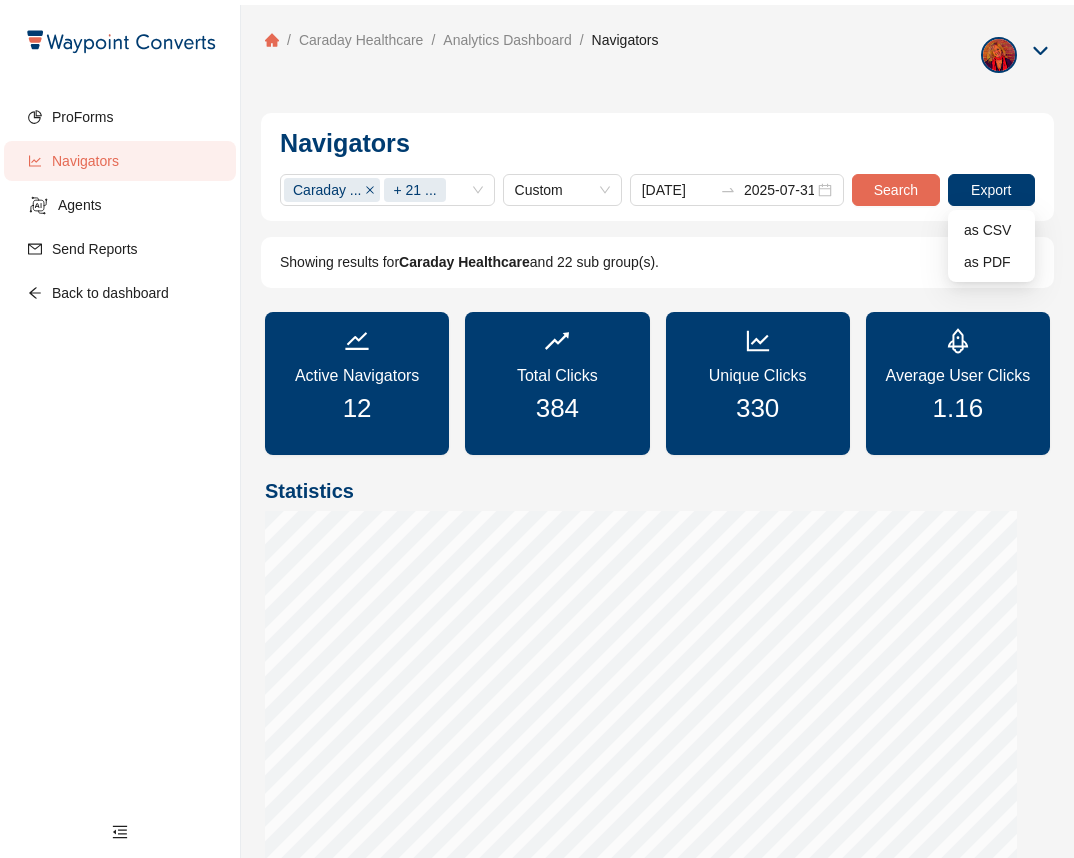 click on "Export" at bounding box center [991, 190] 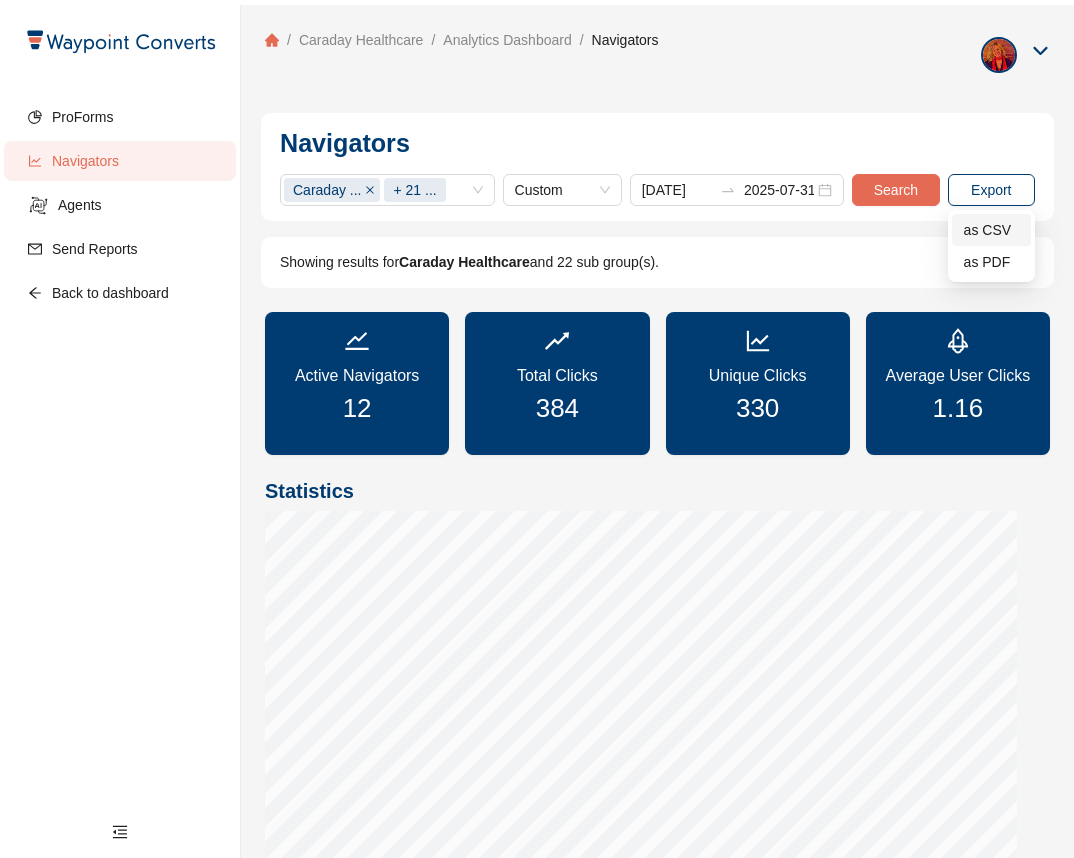 click on "as CSV" at bounding box center (991, 230) 